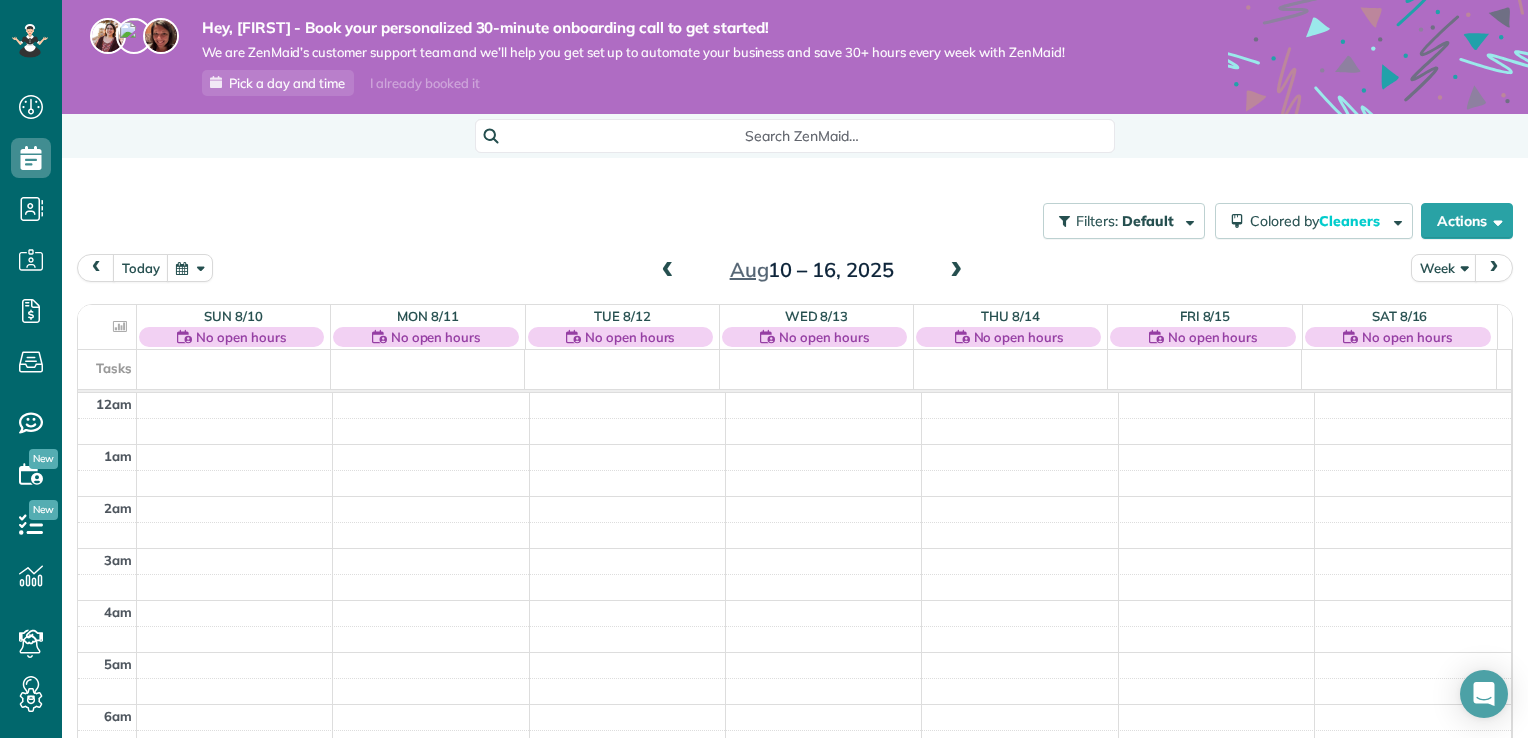 scroll, scrollTop: 0, scrollLeft: 0, axis: both 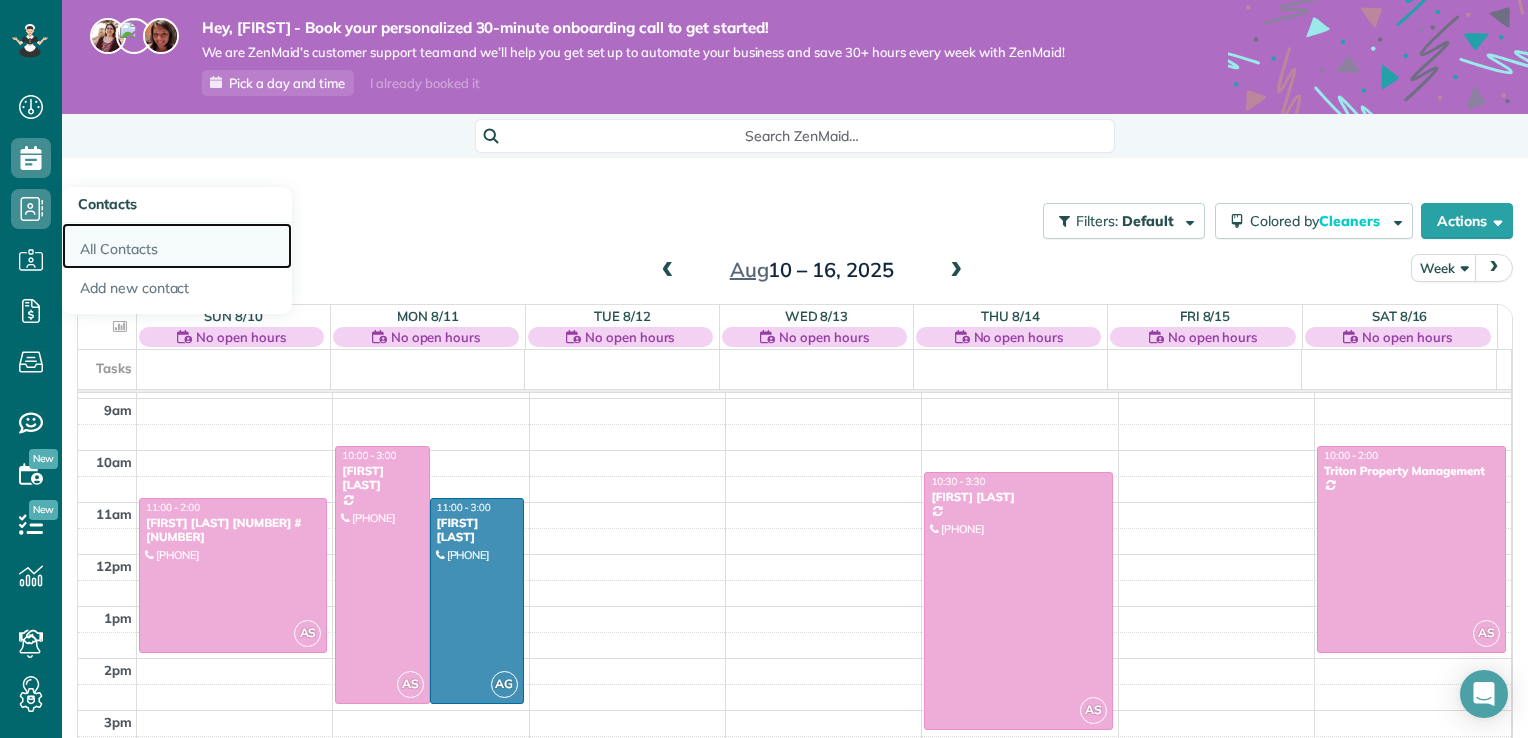 click on "All Contacts" at bounding box center [177, 246] 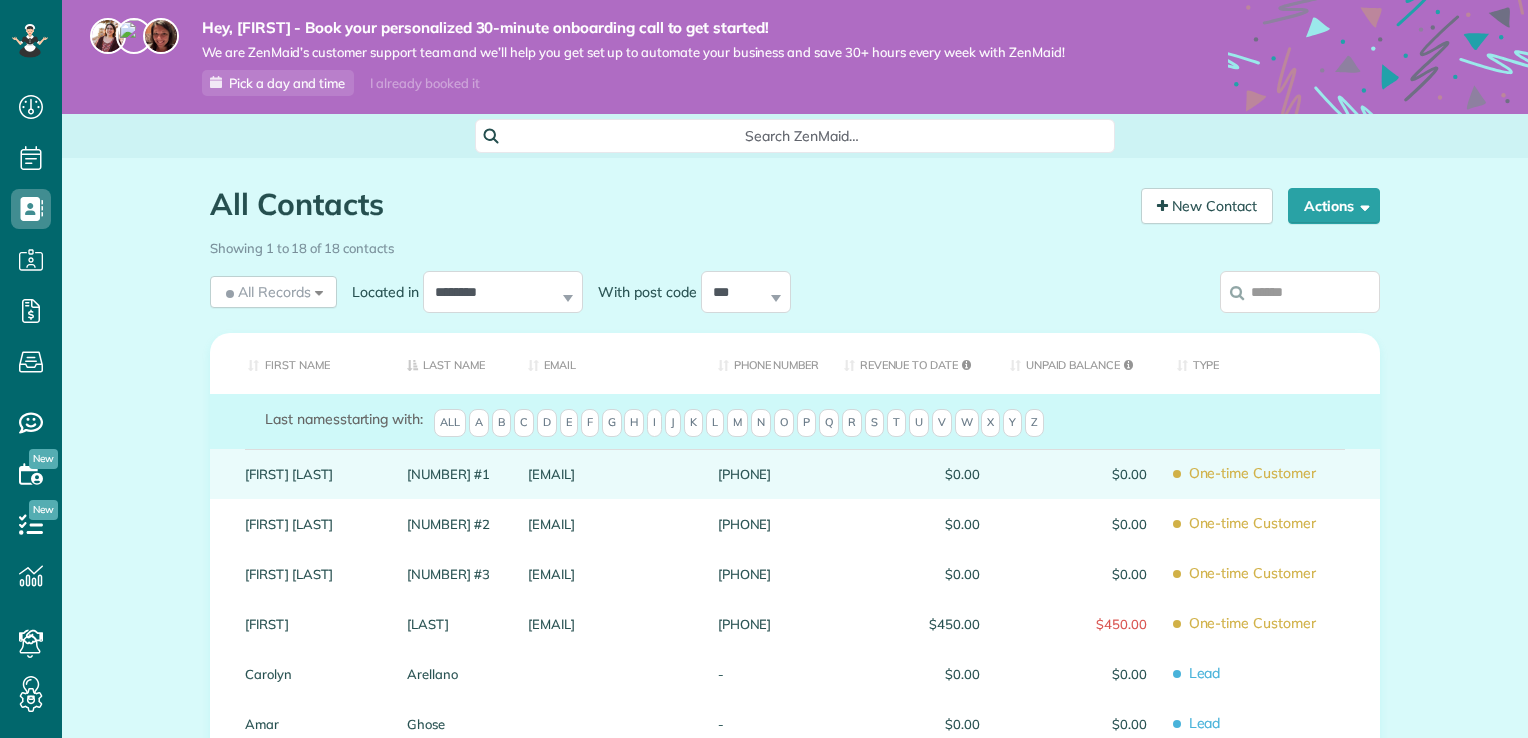 scroll, scrollTop: 0, scrollLeft: 0, axis: both 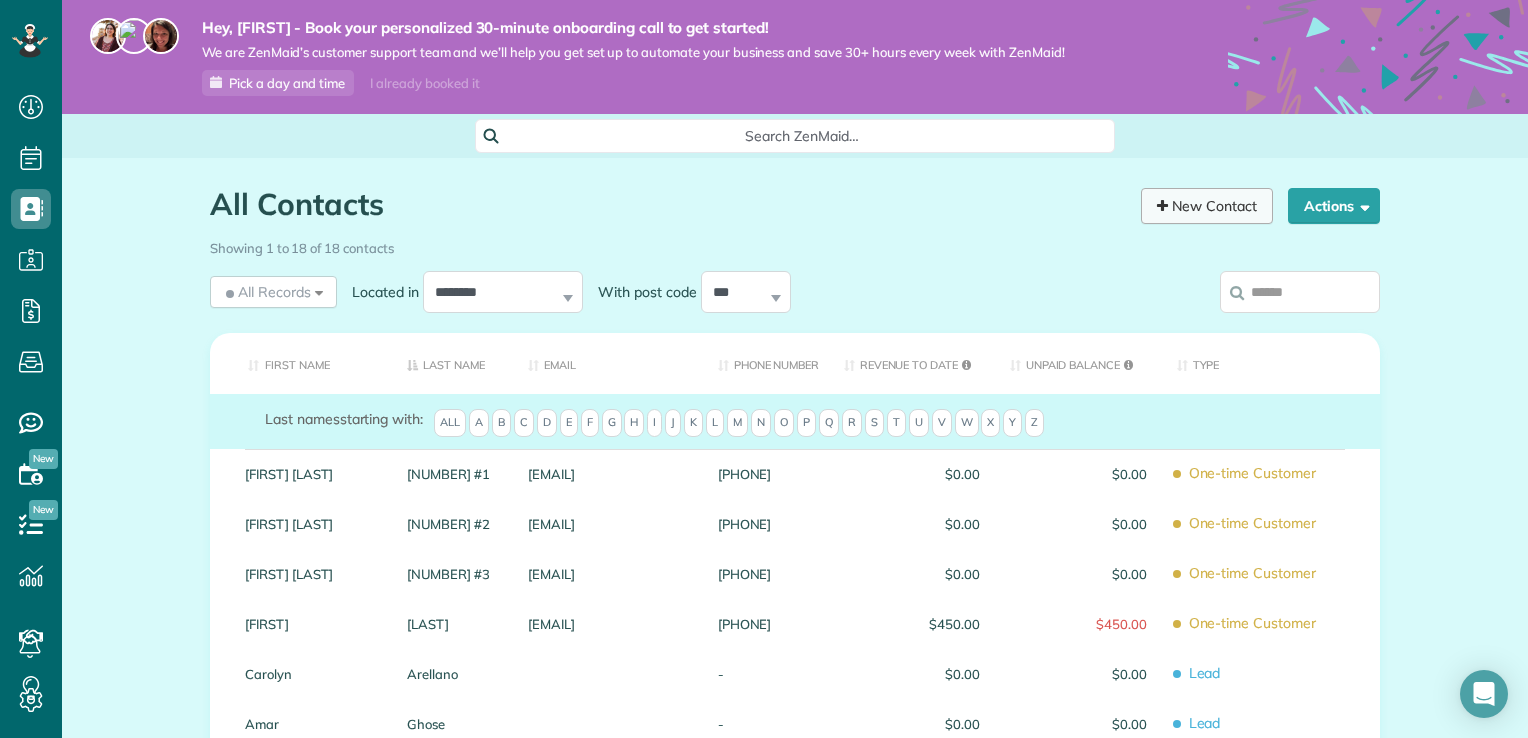 click on "New Contact" at bounding box center (1207, 206) 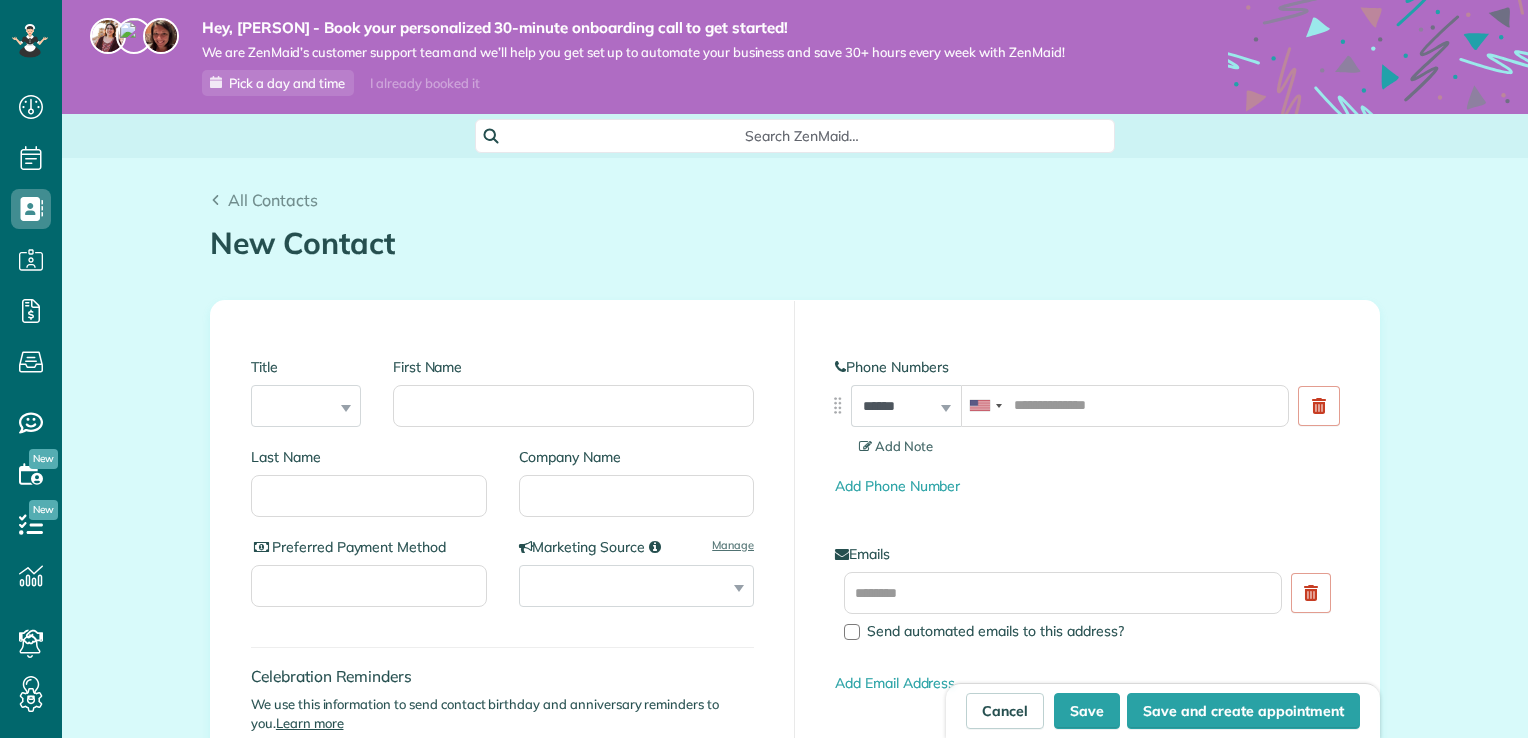 scroll, scrollTop: 0, scrollLeft: 0, axis: both 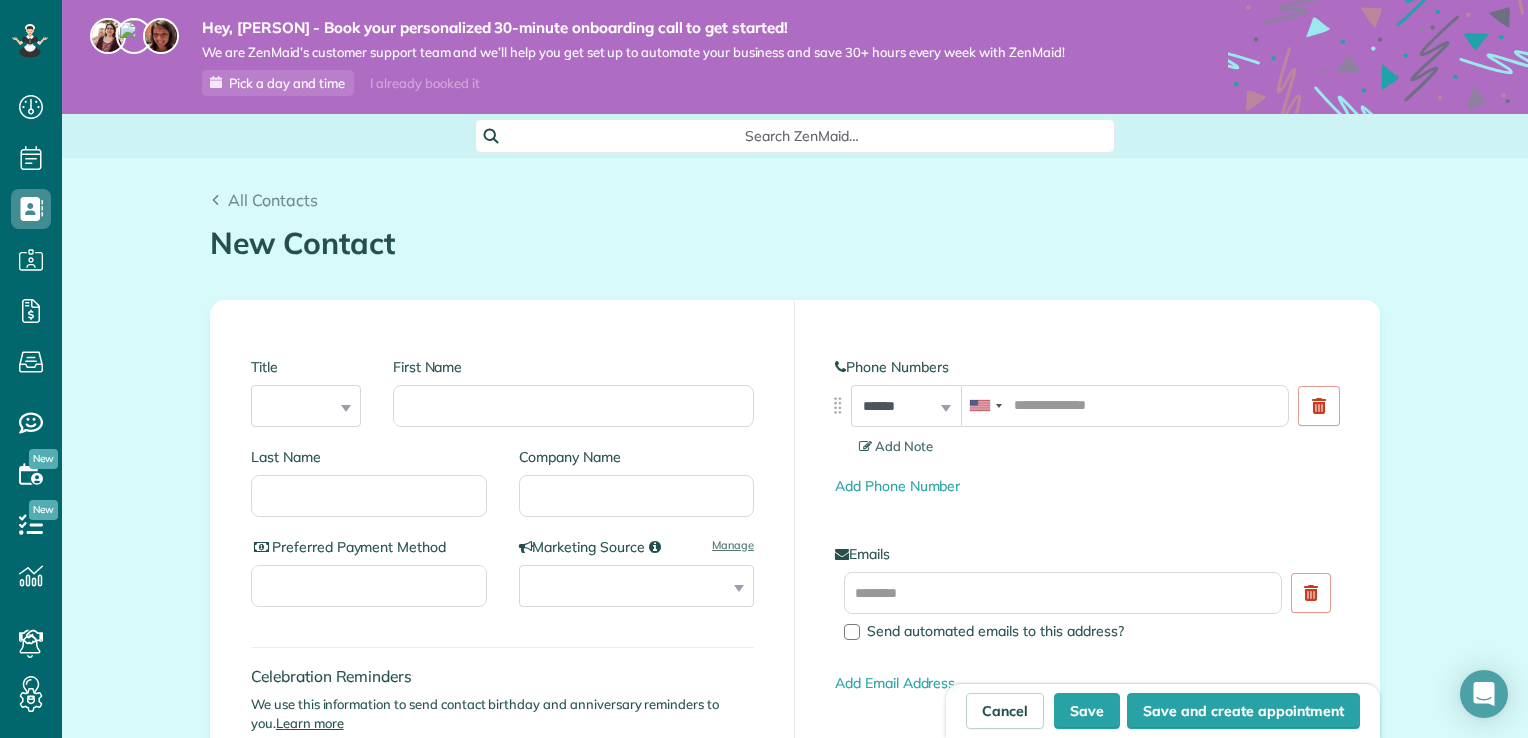 click on "First Name" at bounding box center [565, 402] 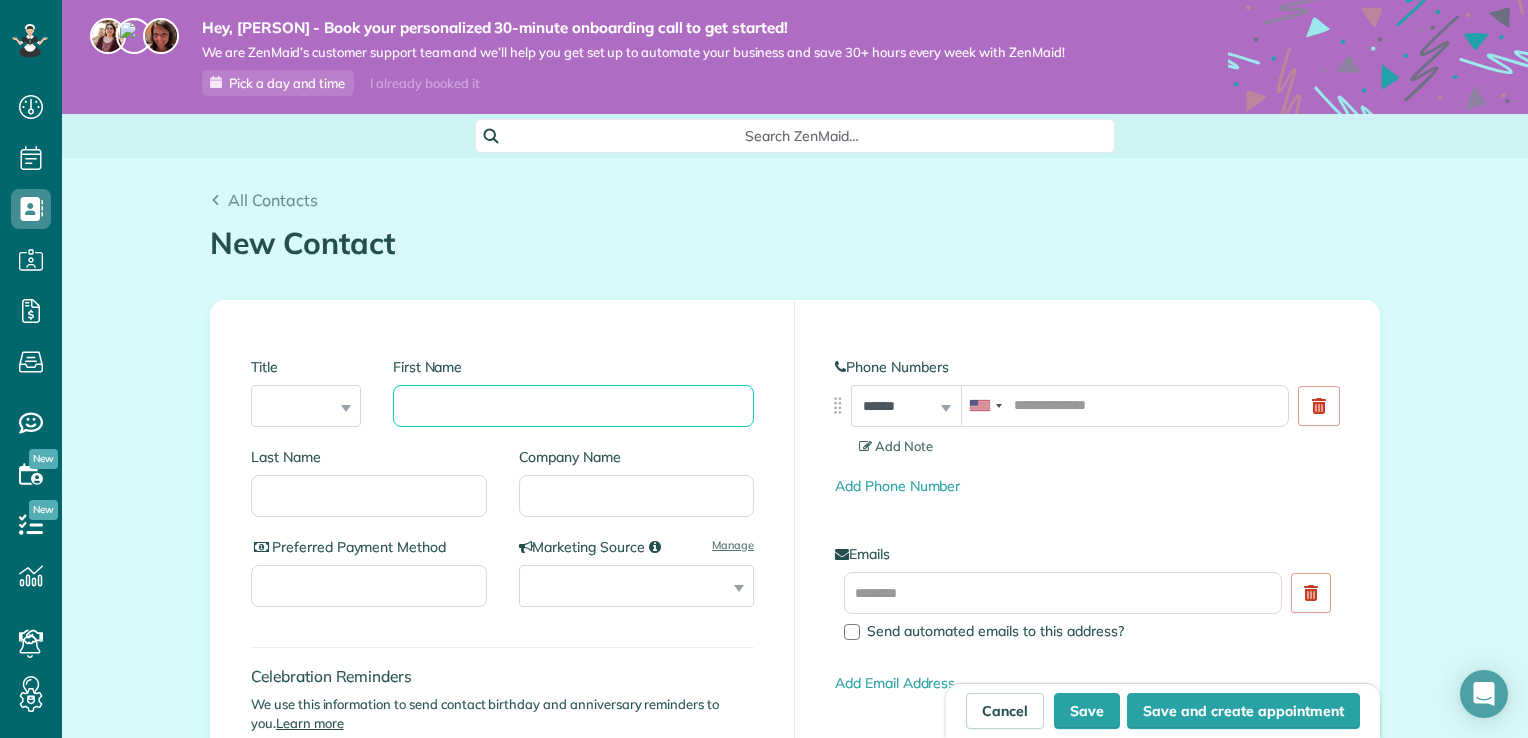 click on "First Name" at bounding box center [573, 406] 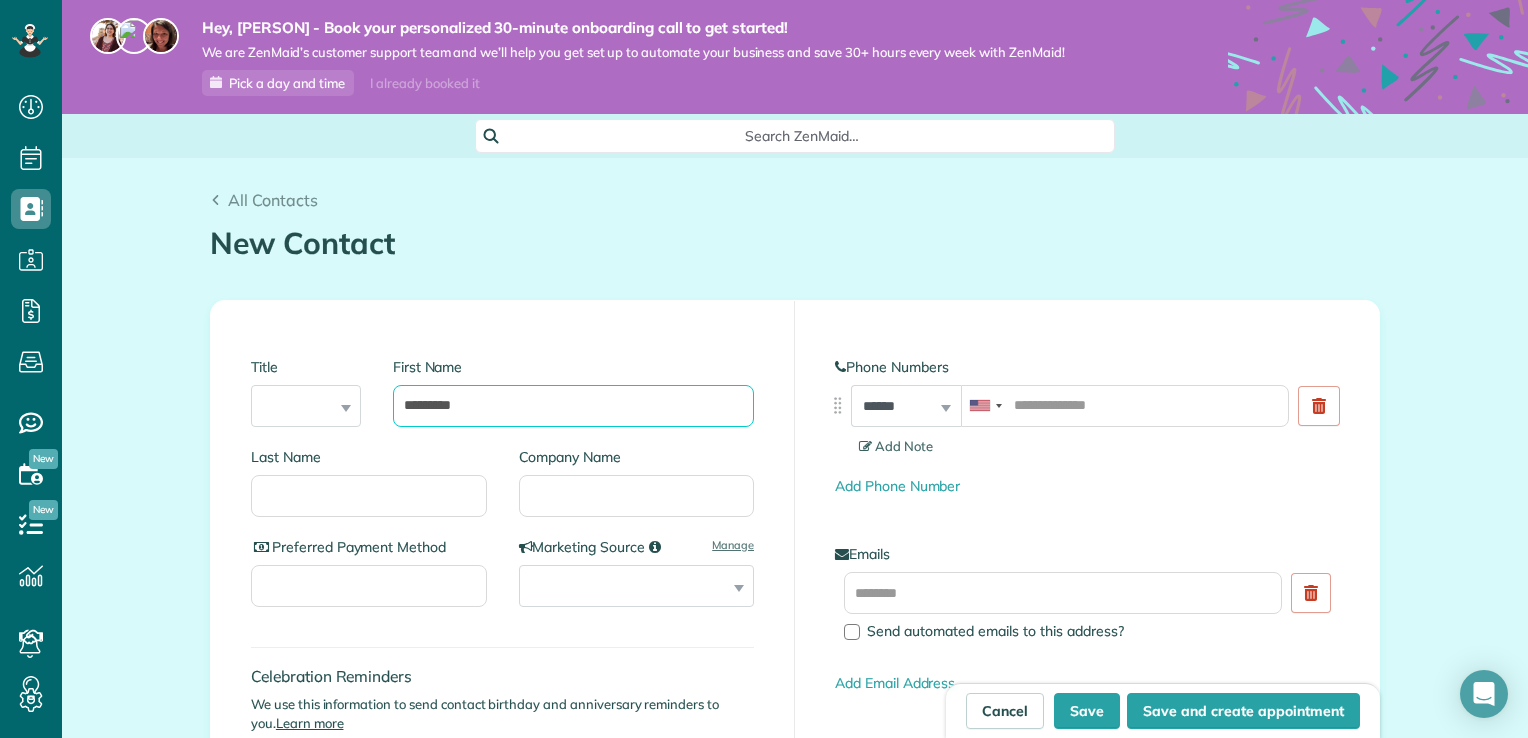 type on "********" 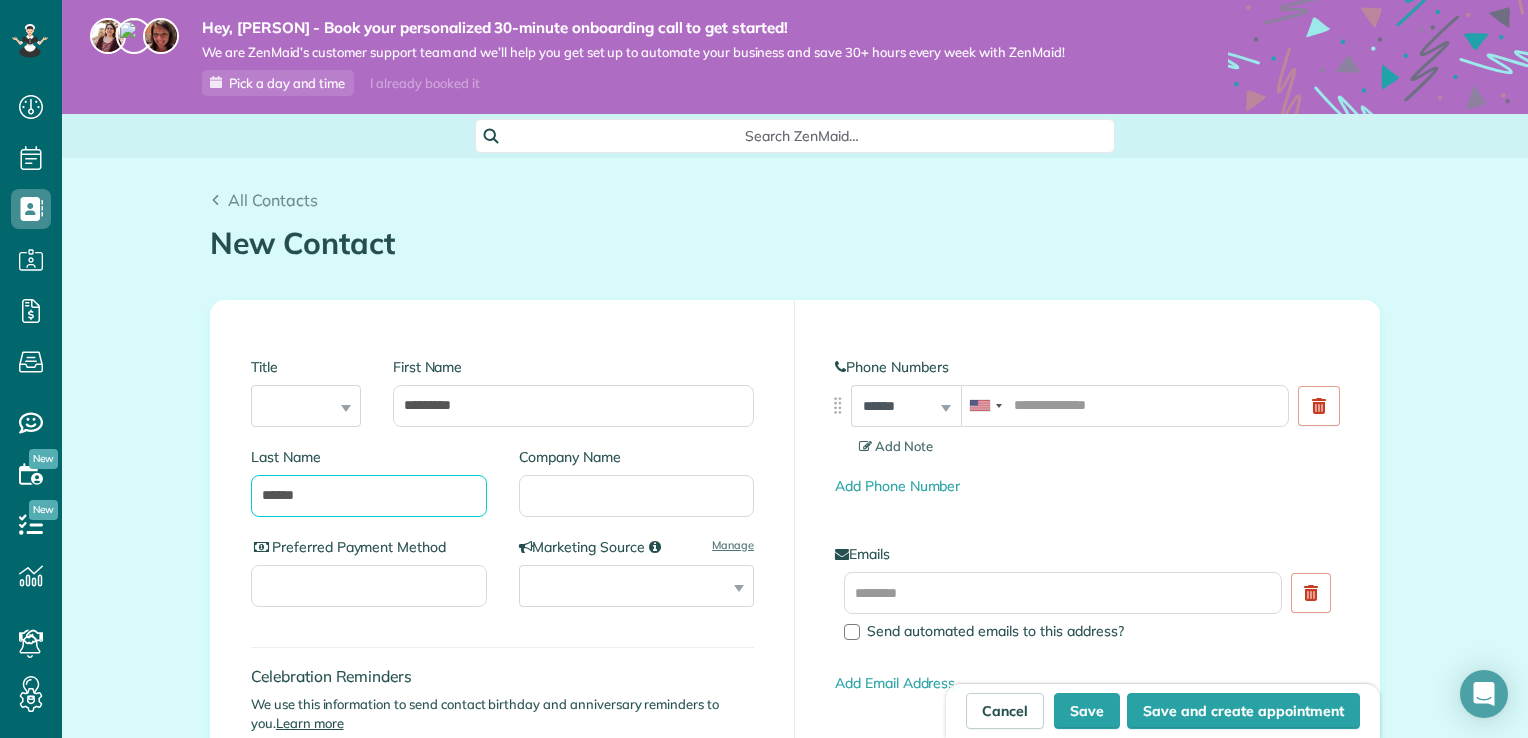type on "******" 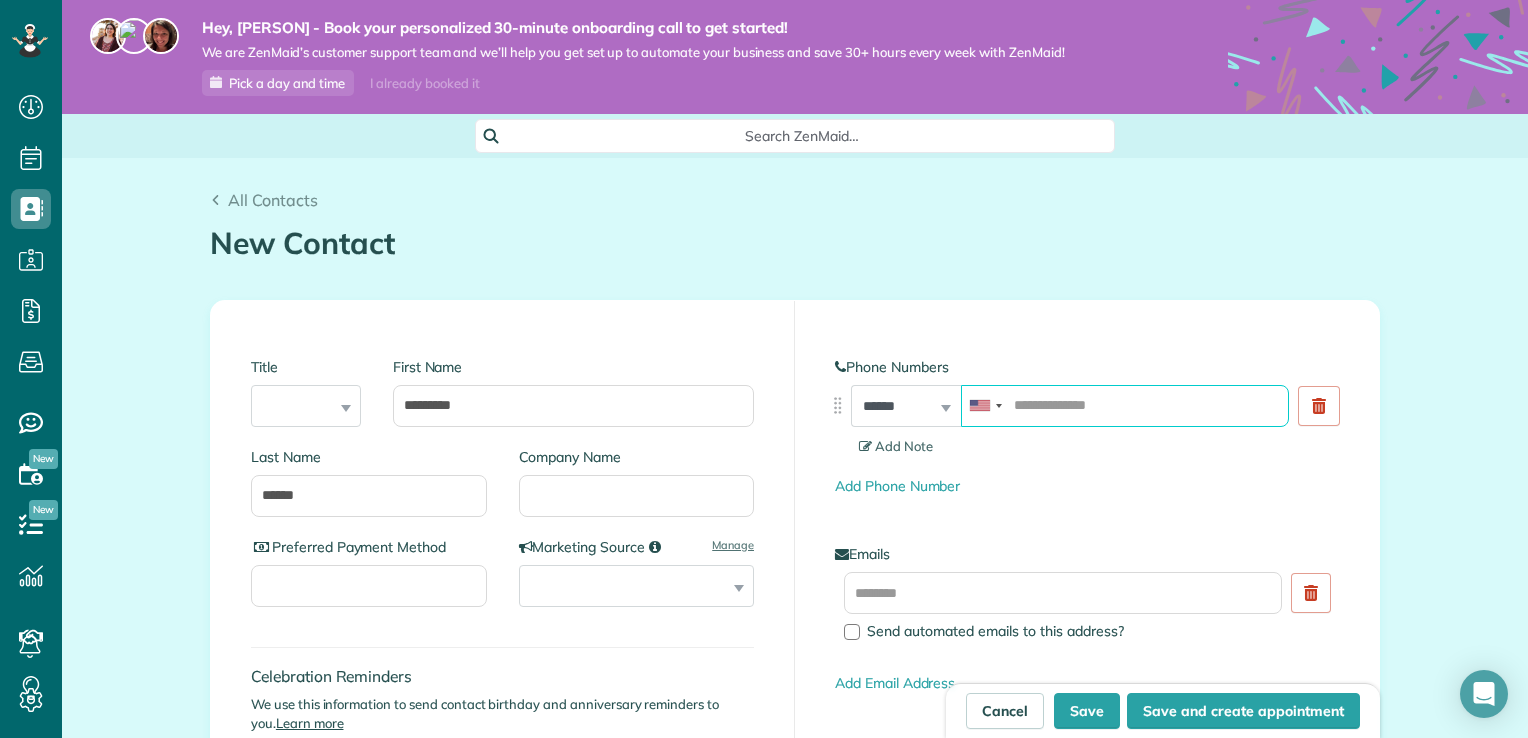 click at bounding box center [1125, 406] 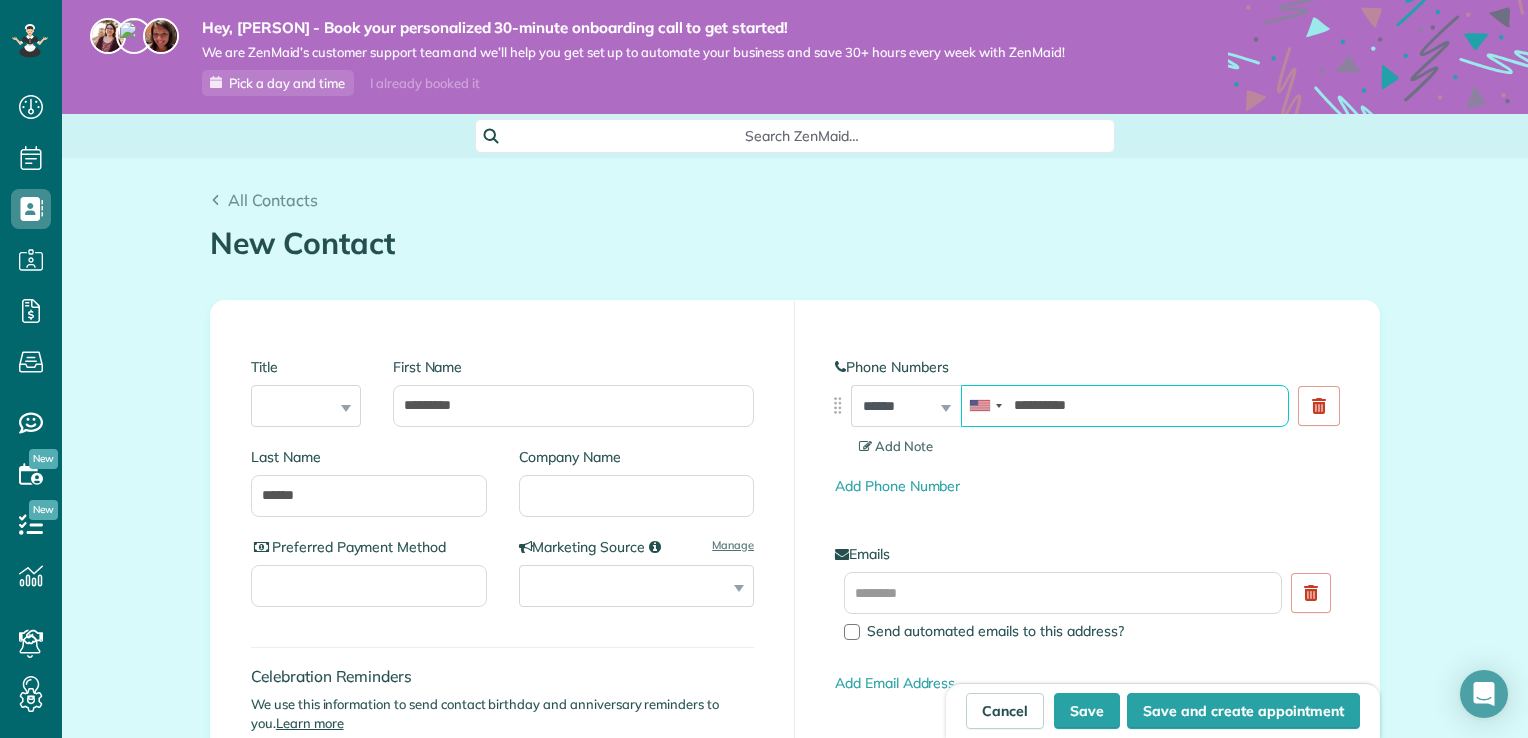 type on "**********" 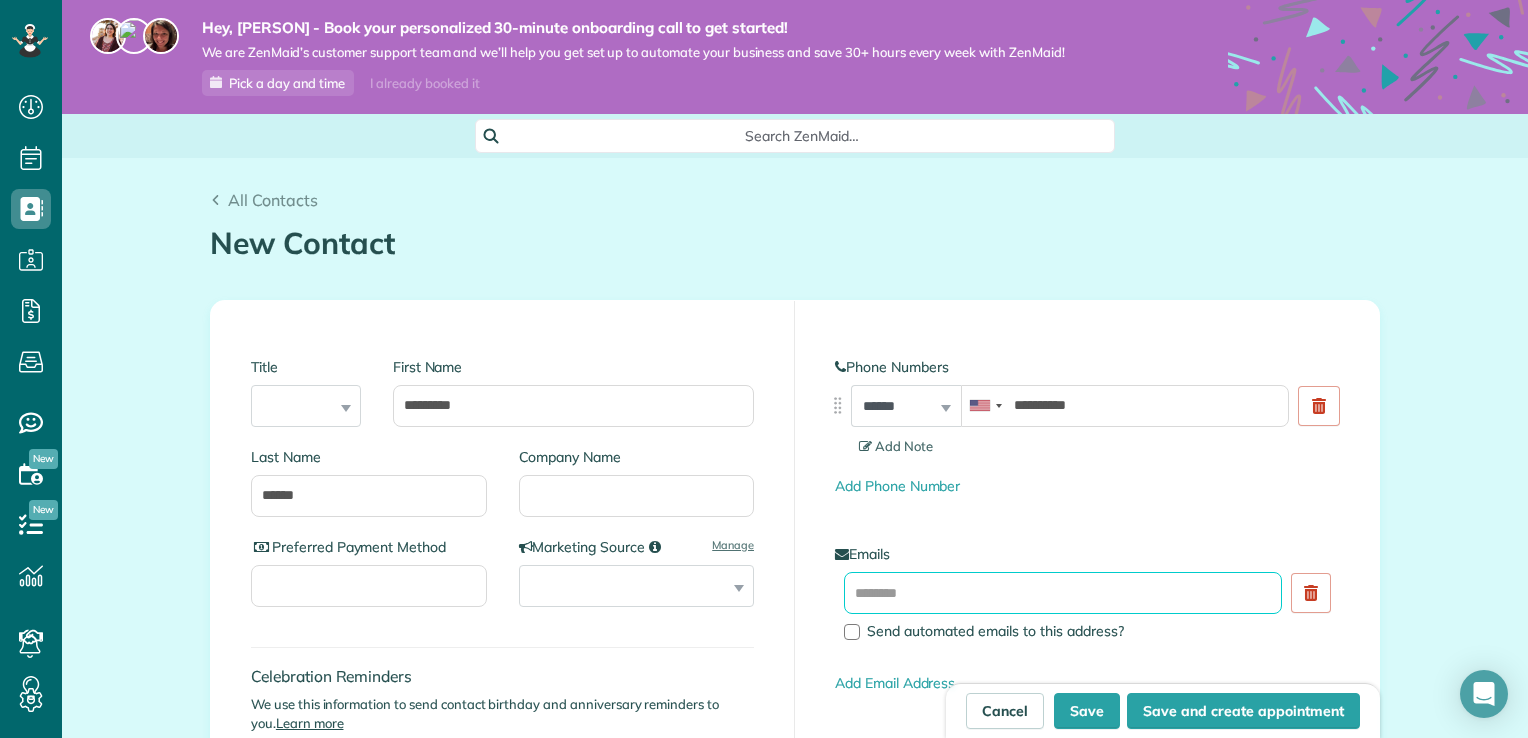 click at bounding box center [1063, 593] 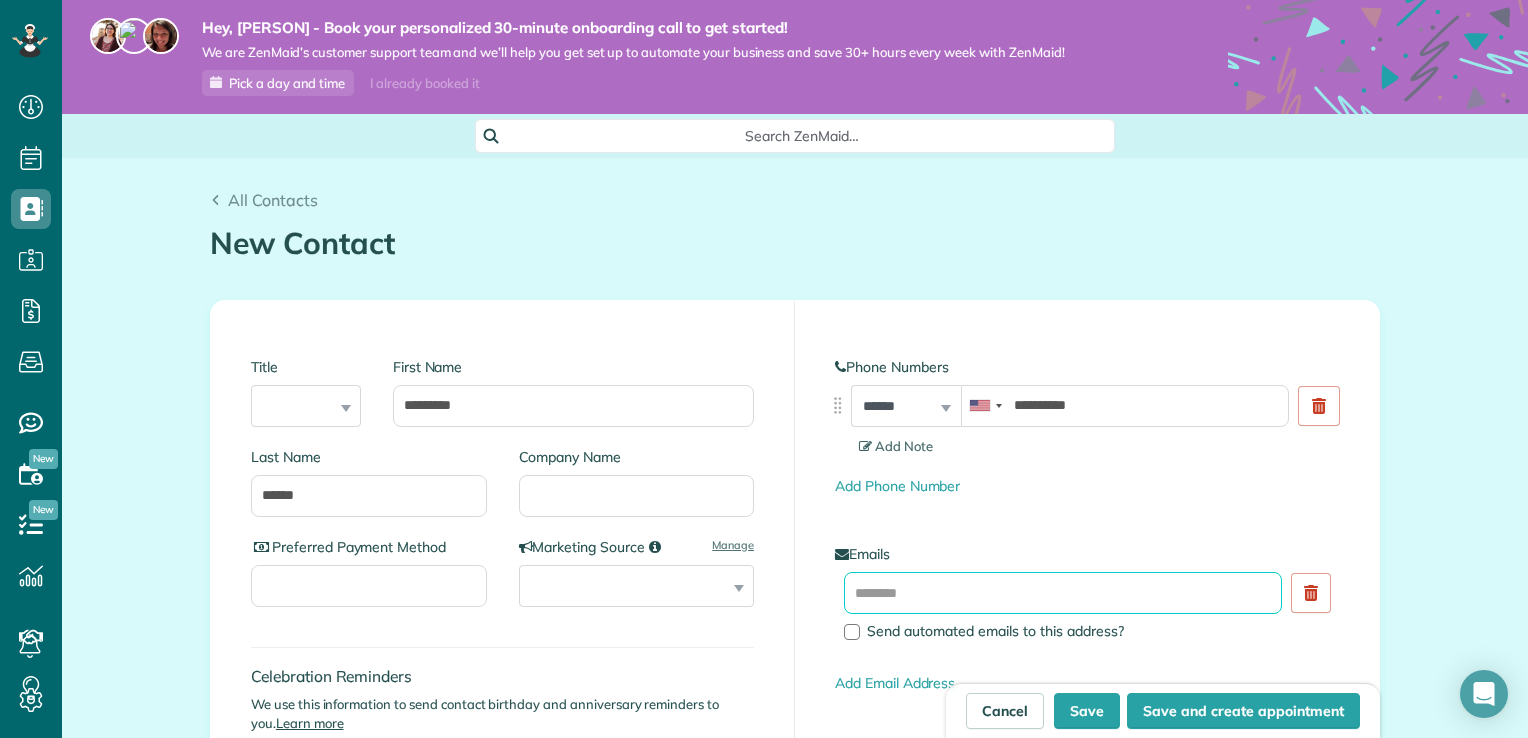 paste on "**********" 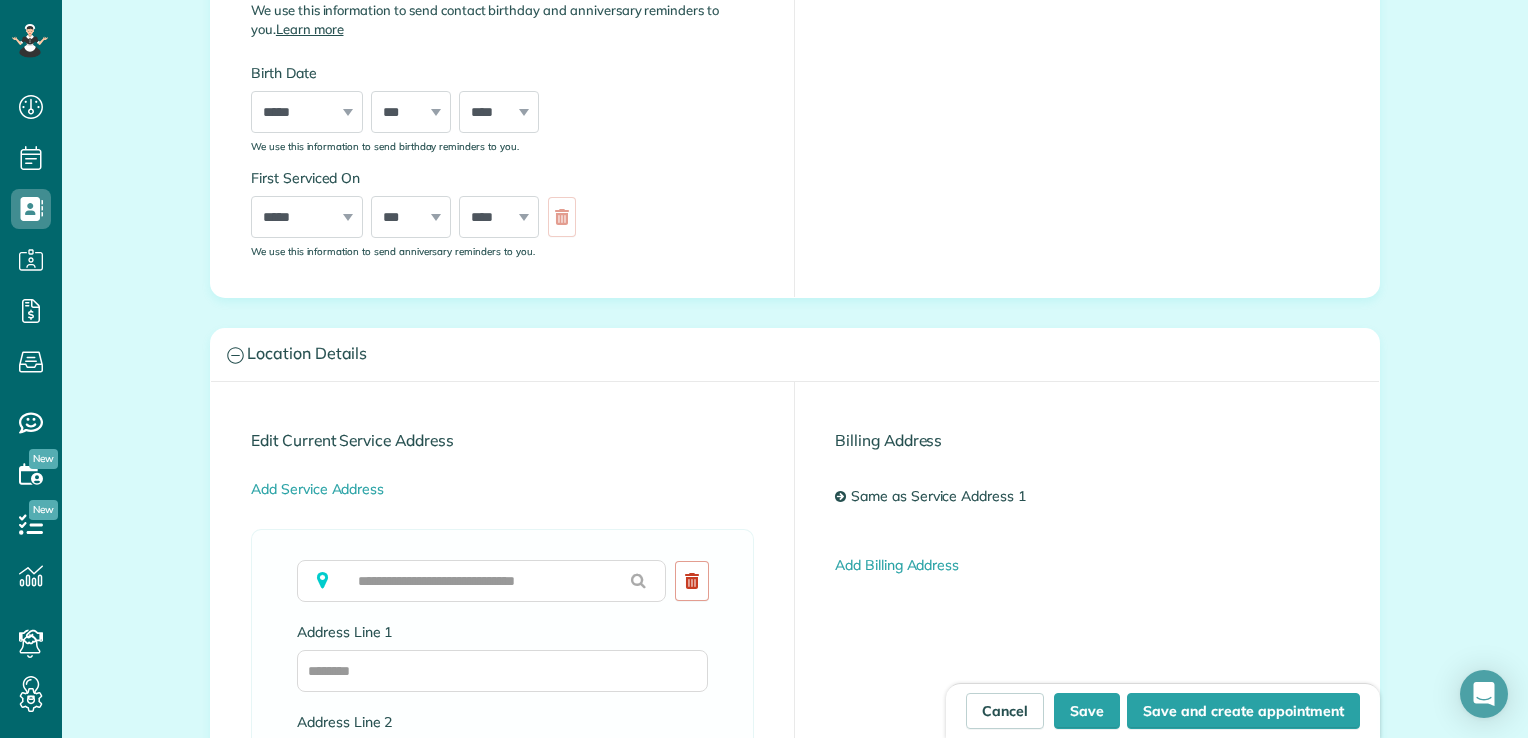 scroll, scrollTop: 700, scrollLeft: 0, axis: vertical 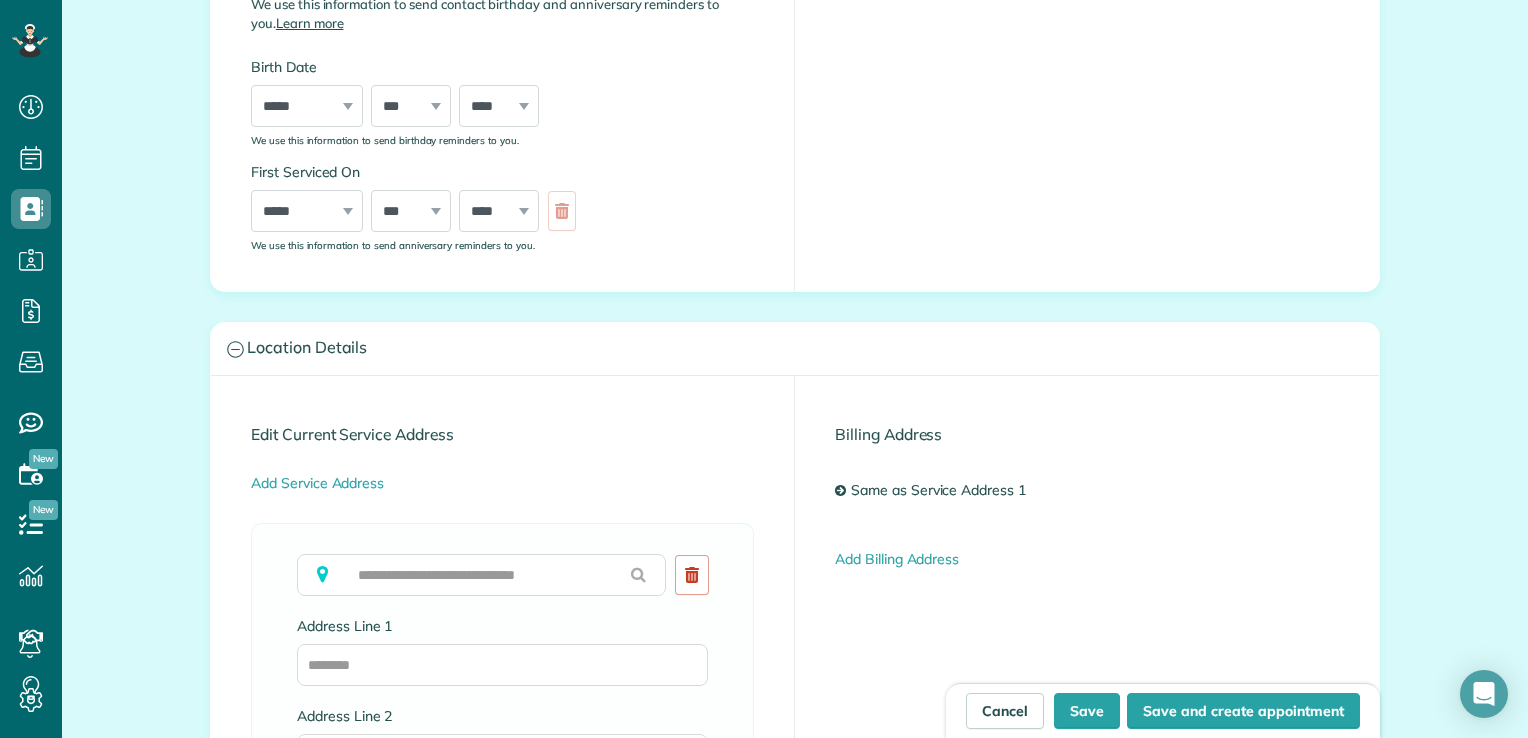 type on "**********" 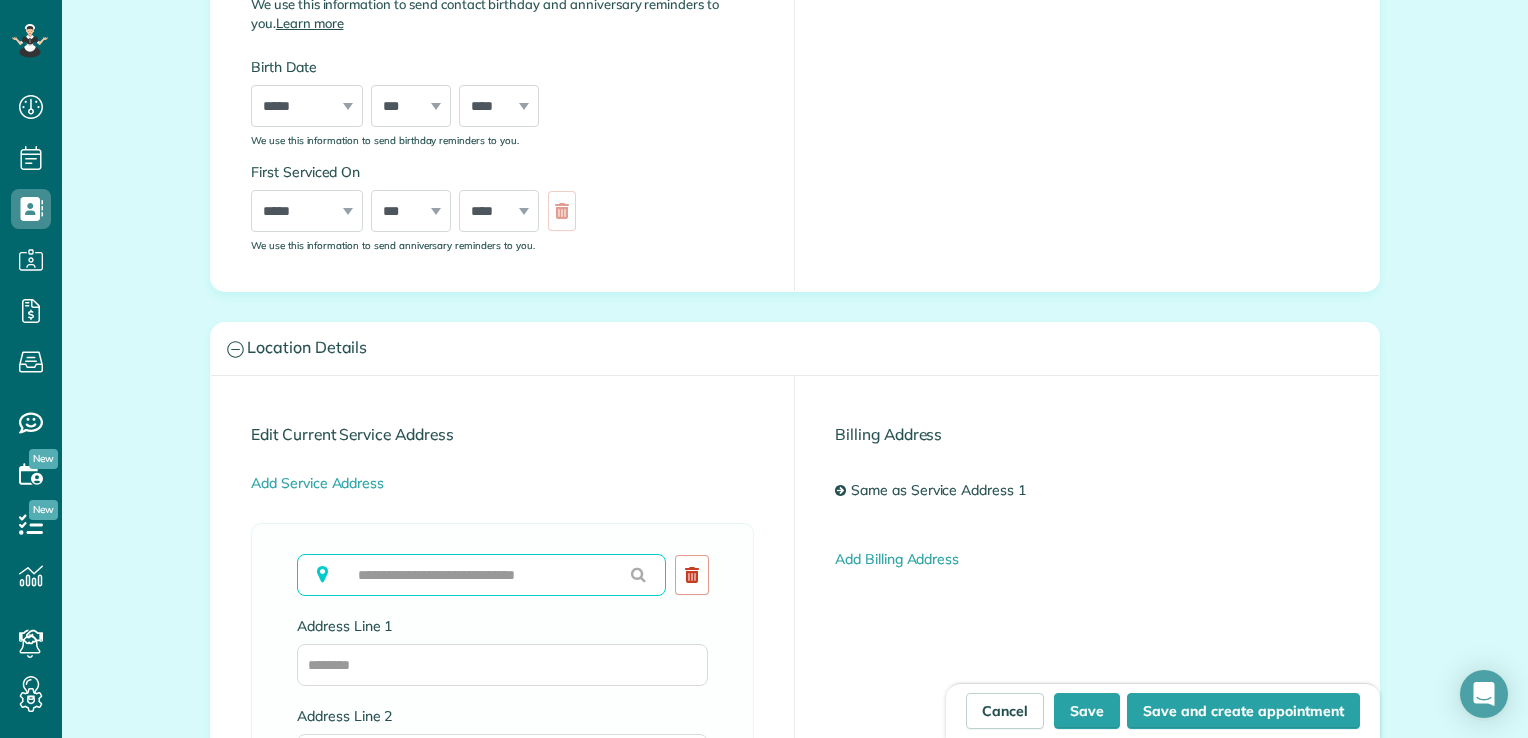 paste on "**********" 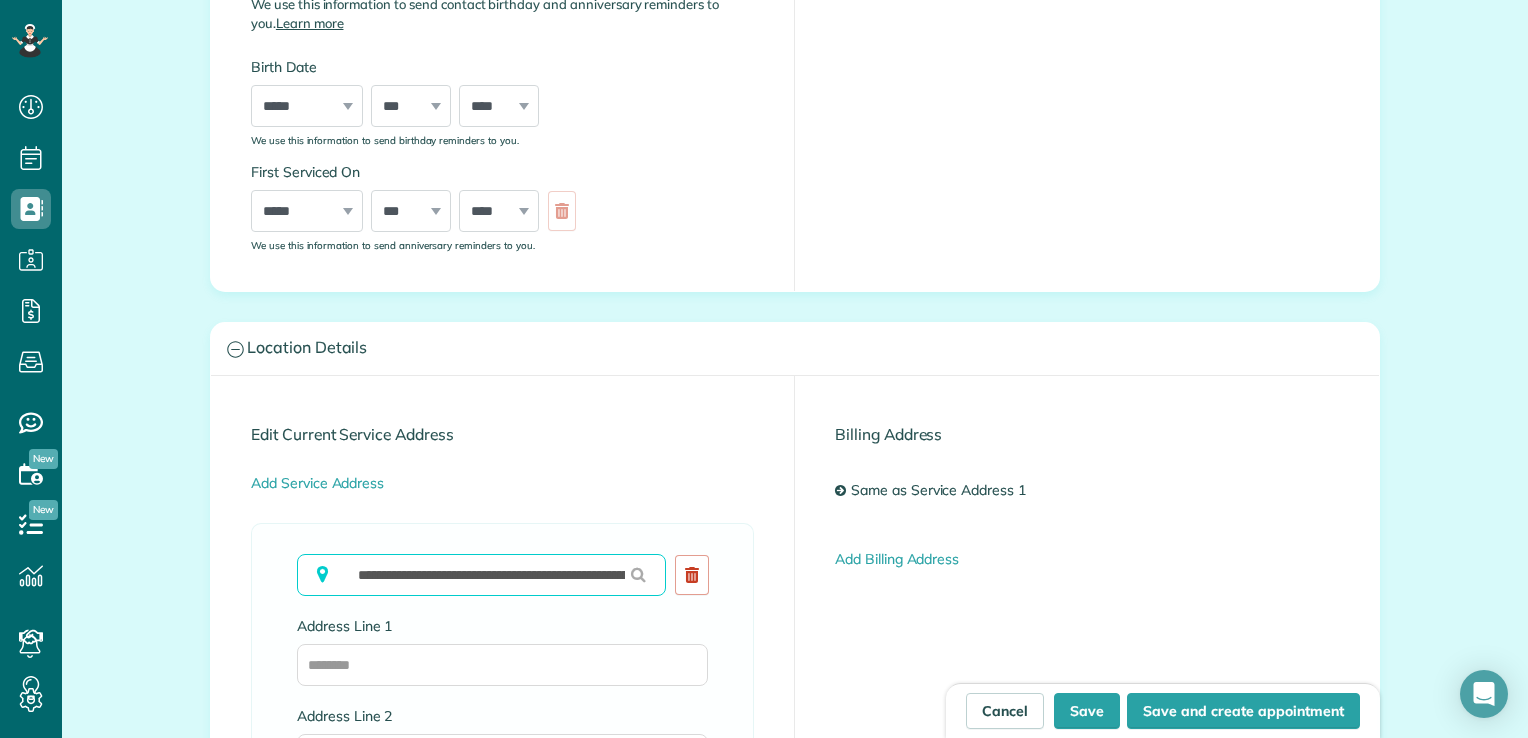 scroll, scrollTop: 0, scrollLeft: 159, axis: horizontal 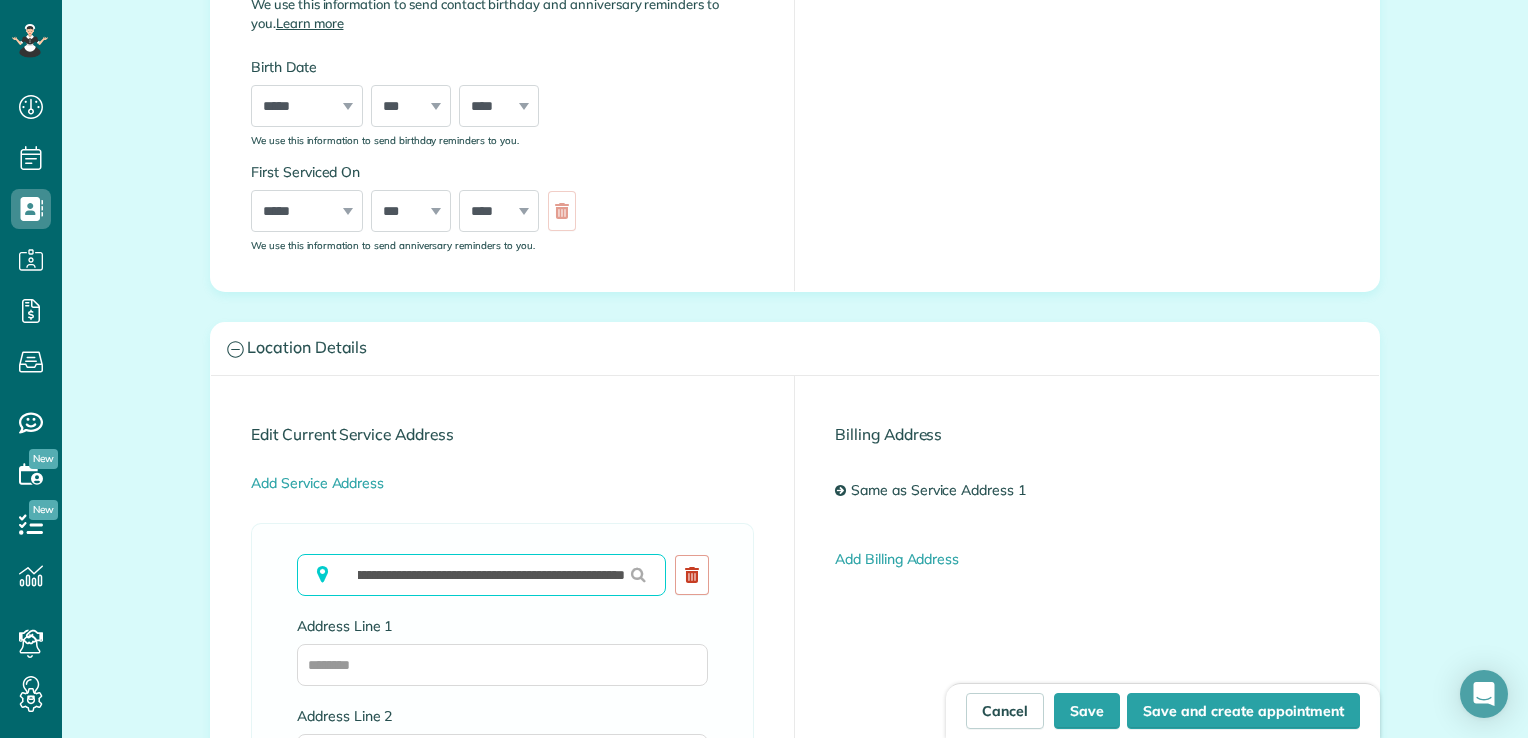 click on "**********" at bounding box center (481, 575) 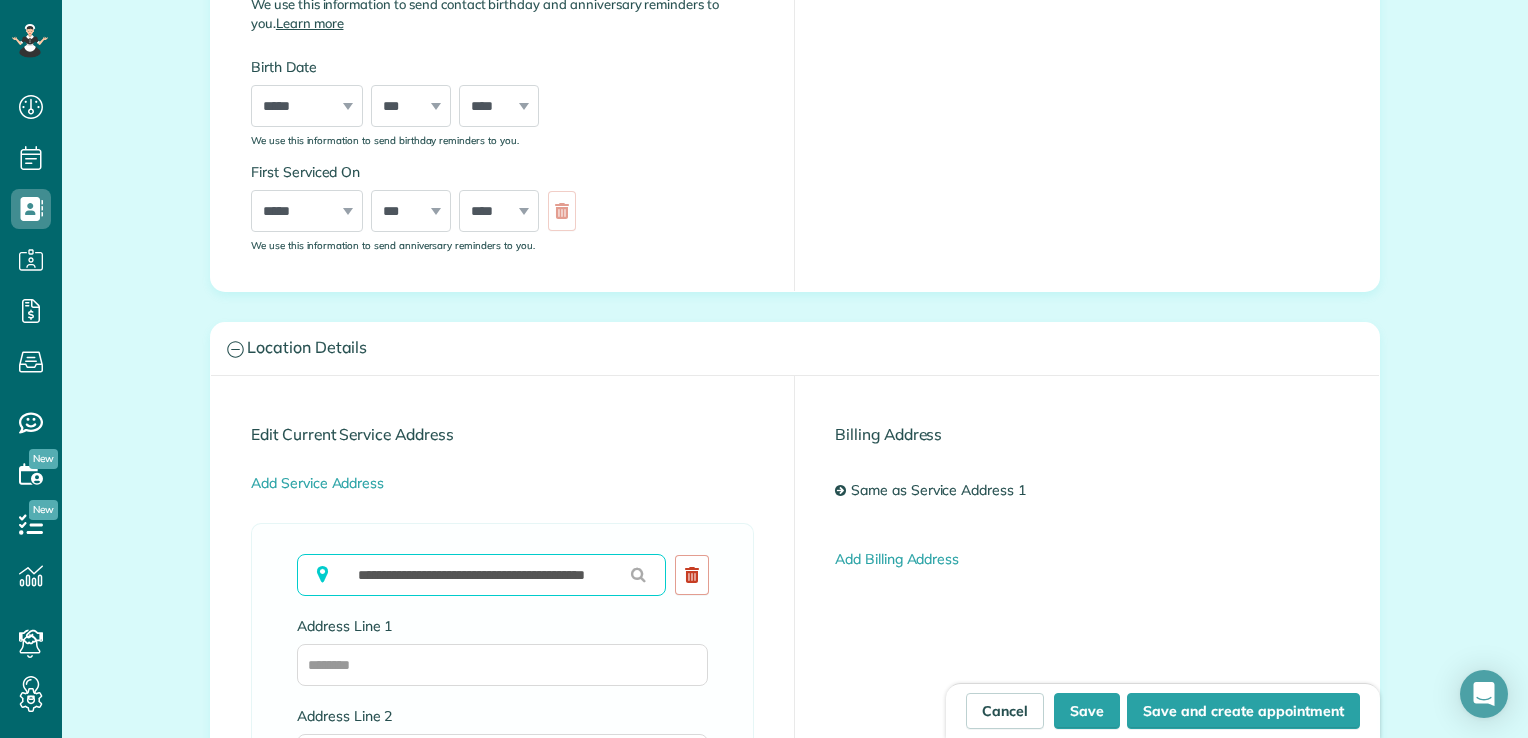 scroll, scrollTop: 0, scrollLeft: 0, axis: both 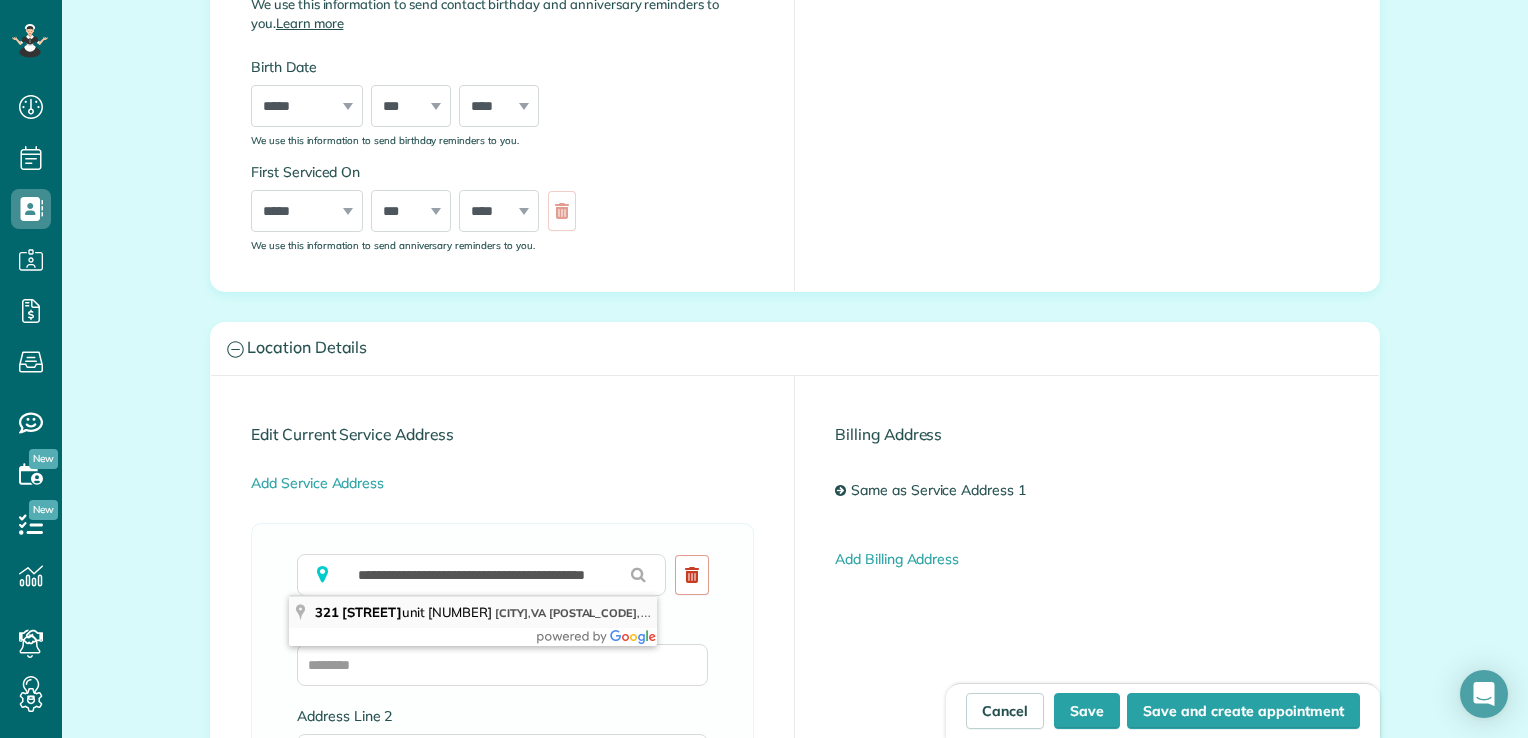 type on "**********" 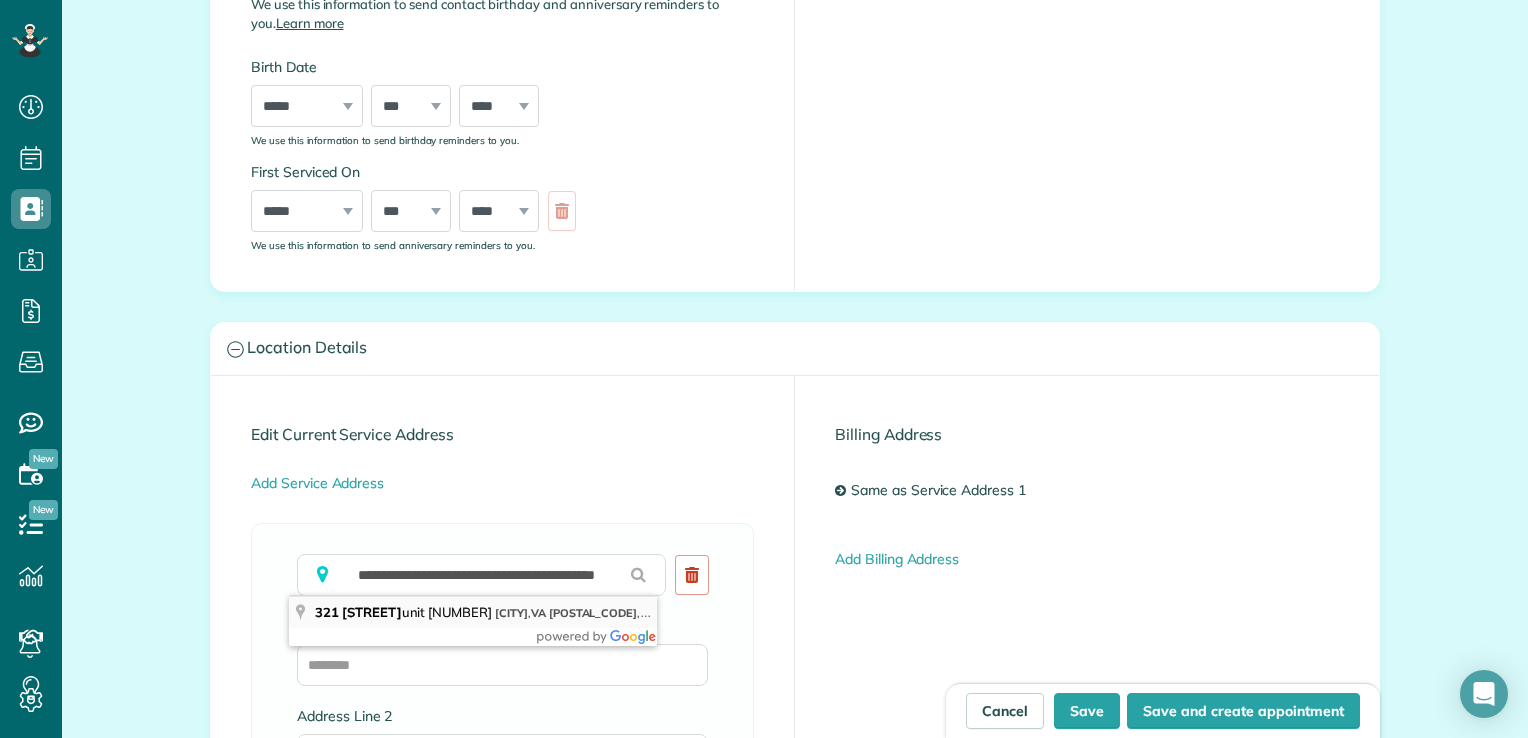 type on "**********" 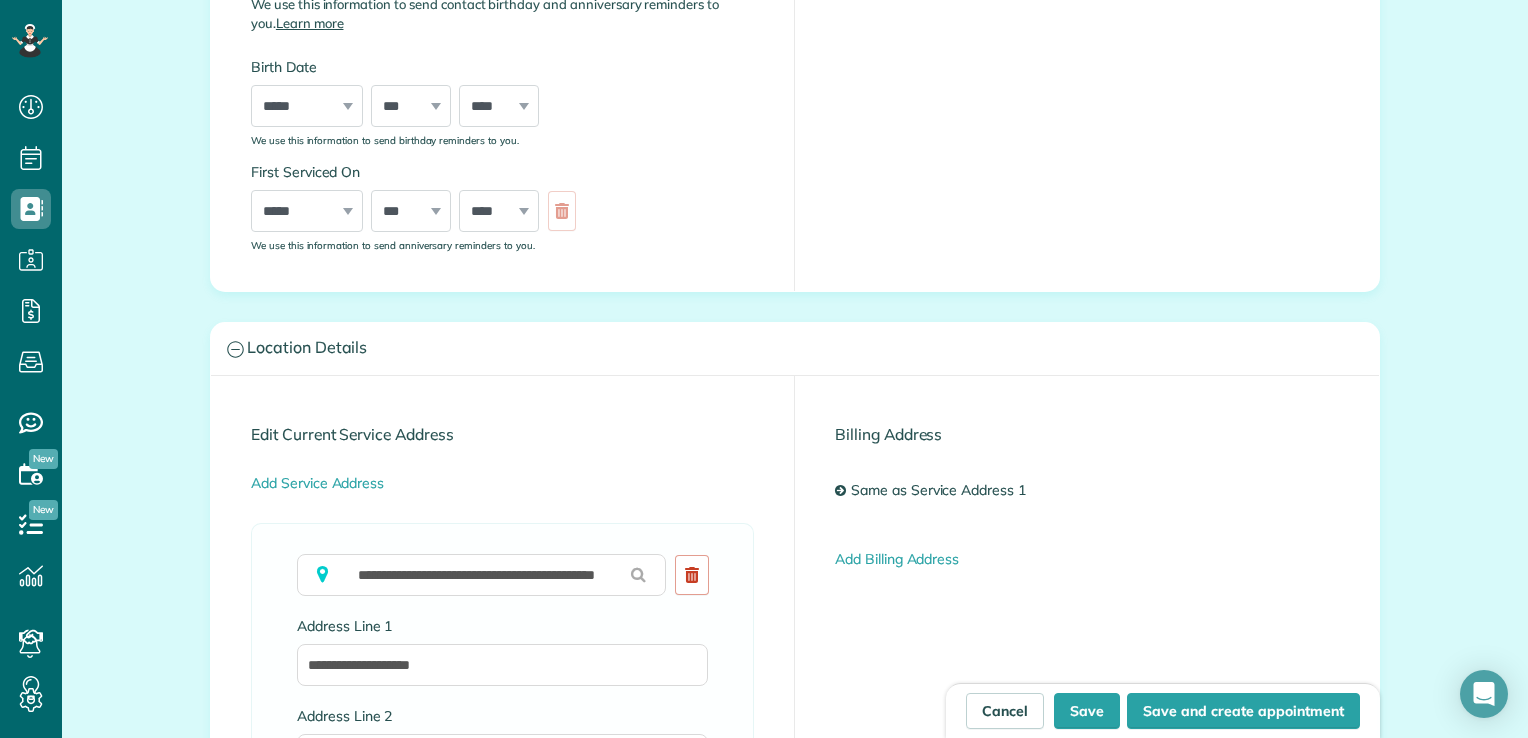 scroll, scrollTop: 1000, scrollLeft: 0, axis: vertical 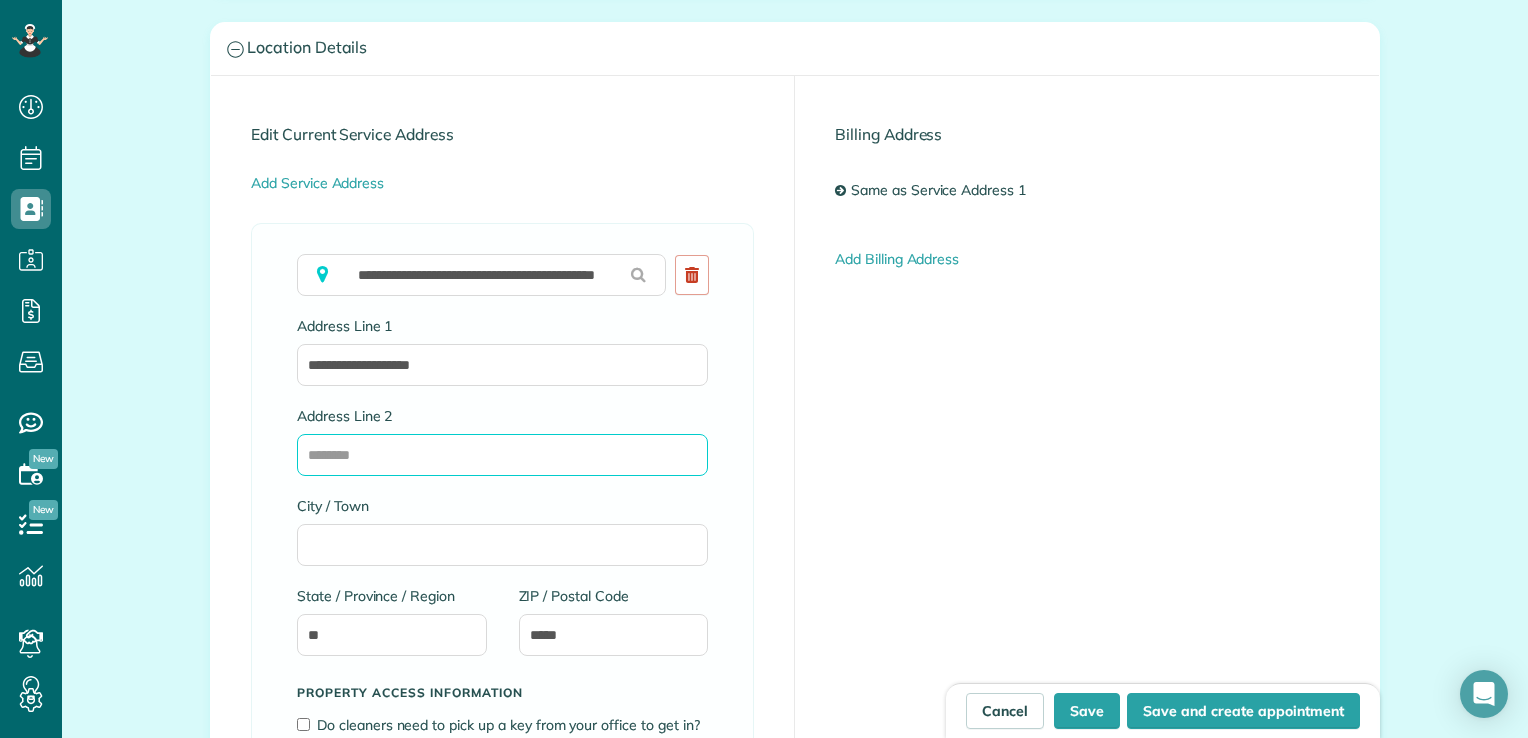 drag, startPoint x: 322, startPoint y: 456, endPoint x: 335, endPoint y: 456, distance: 13 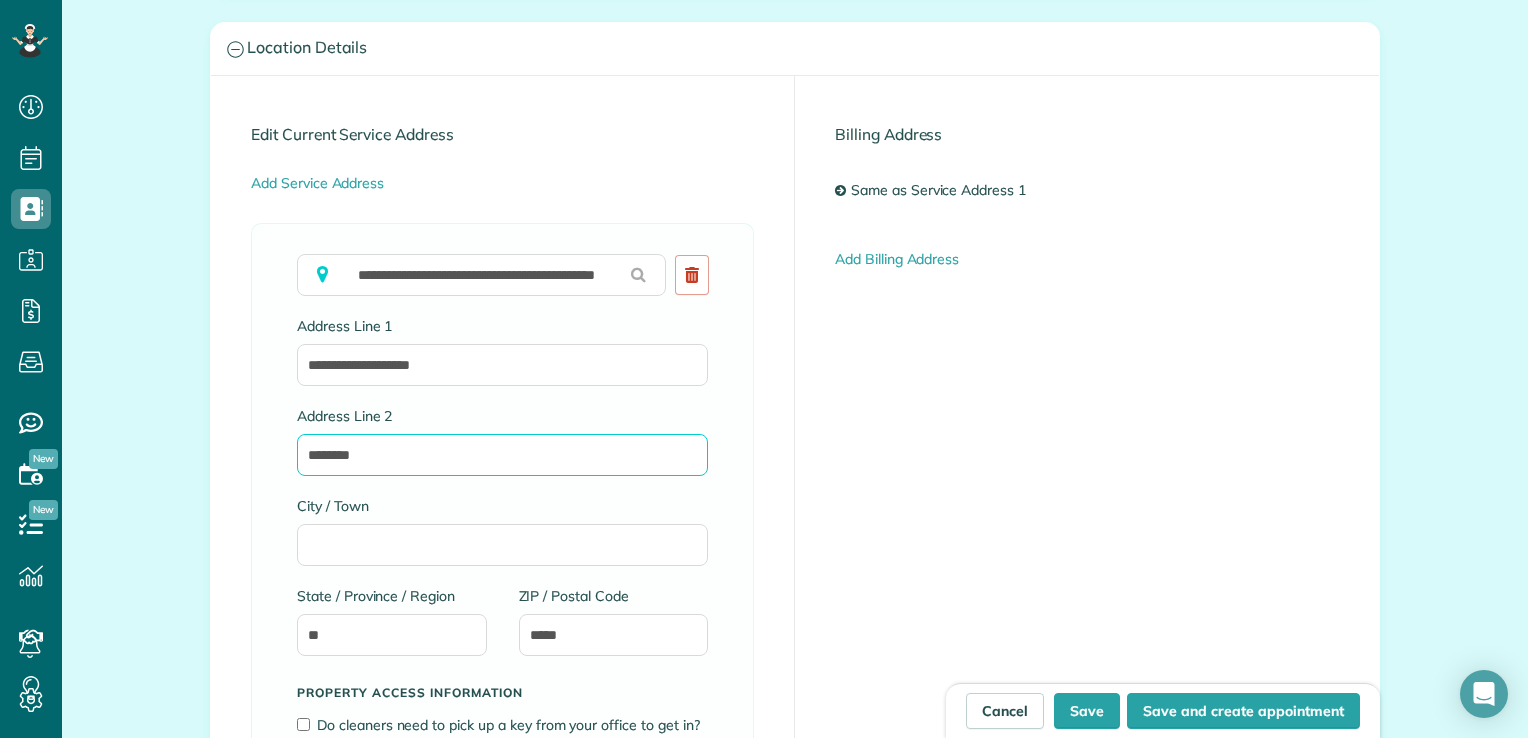 type on "********" 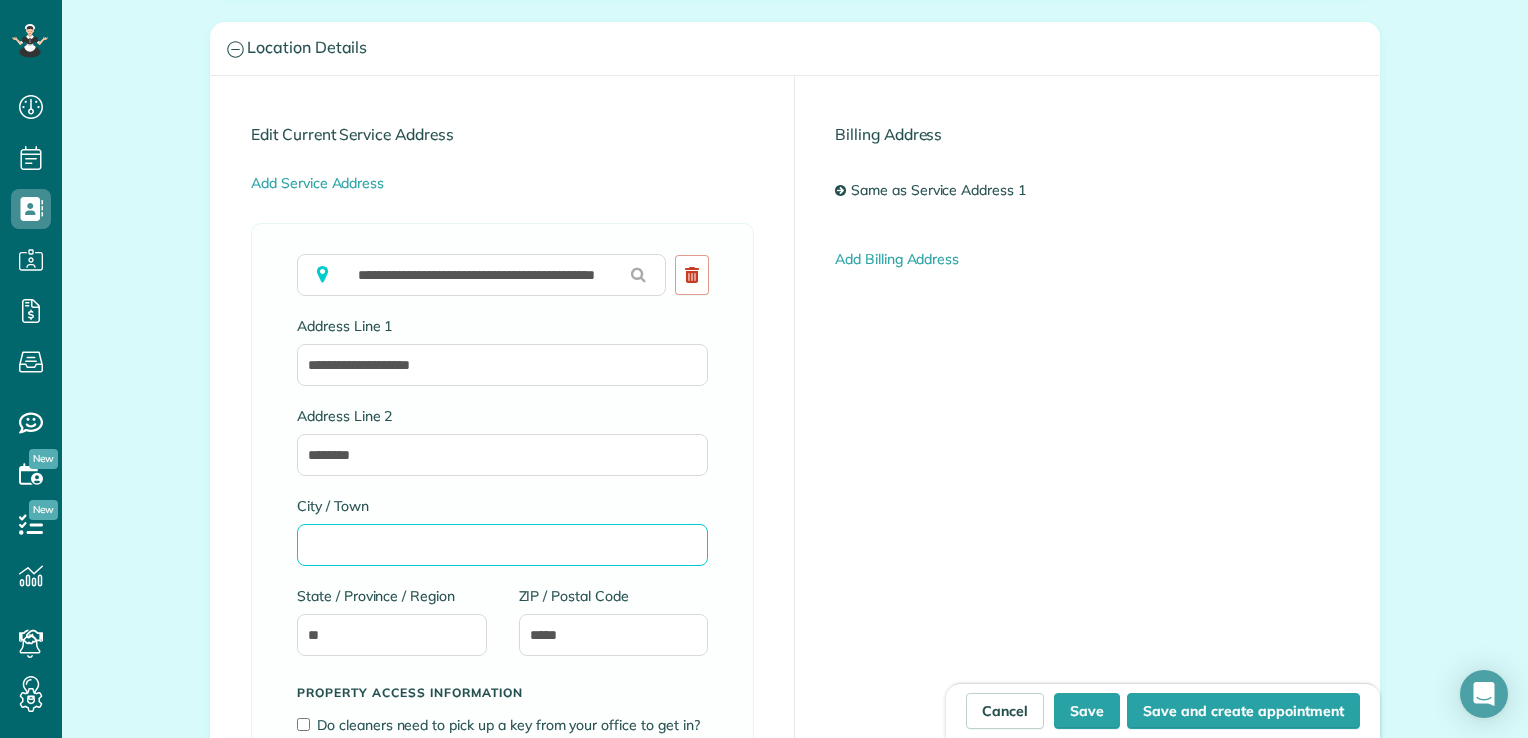 drag, startPoint x: 373, startPoint y: 534, endPoint x: 394, endPoint y: 534, distance: 21 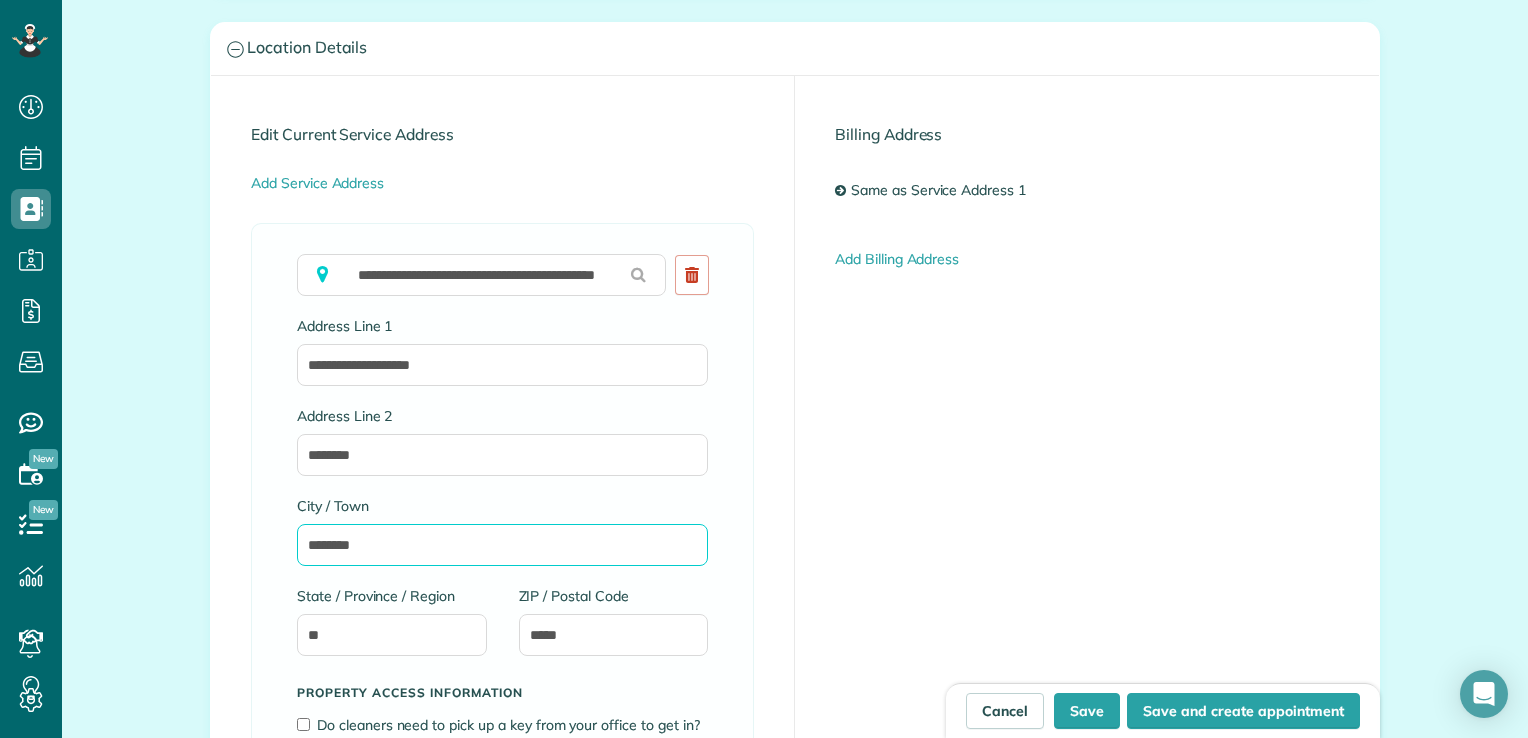 type on "*******" 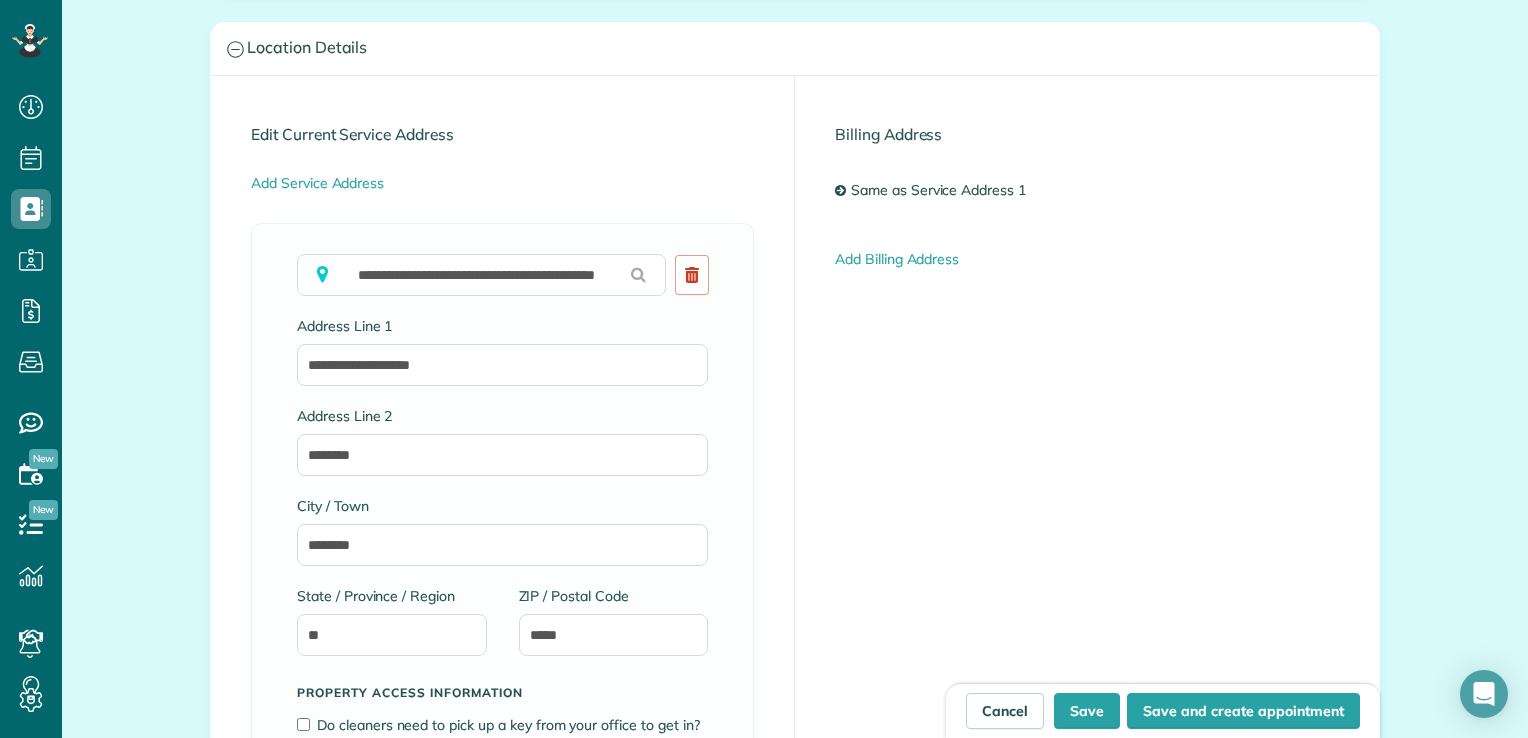 click on "**********" at bounding box center [795, 562] 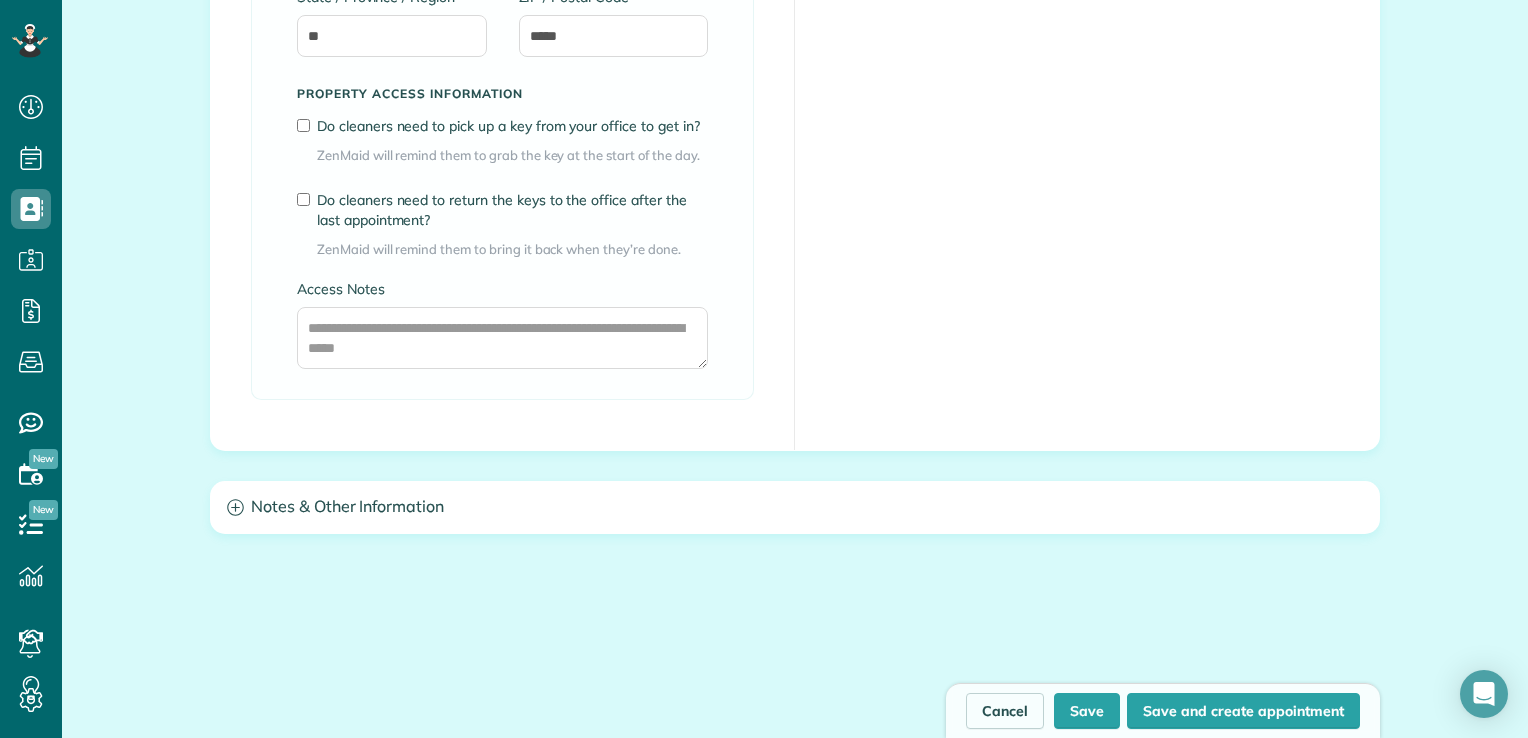 scroll, scrollTop: 1600, scrollLeft: 0, axis: vertical 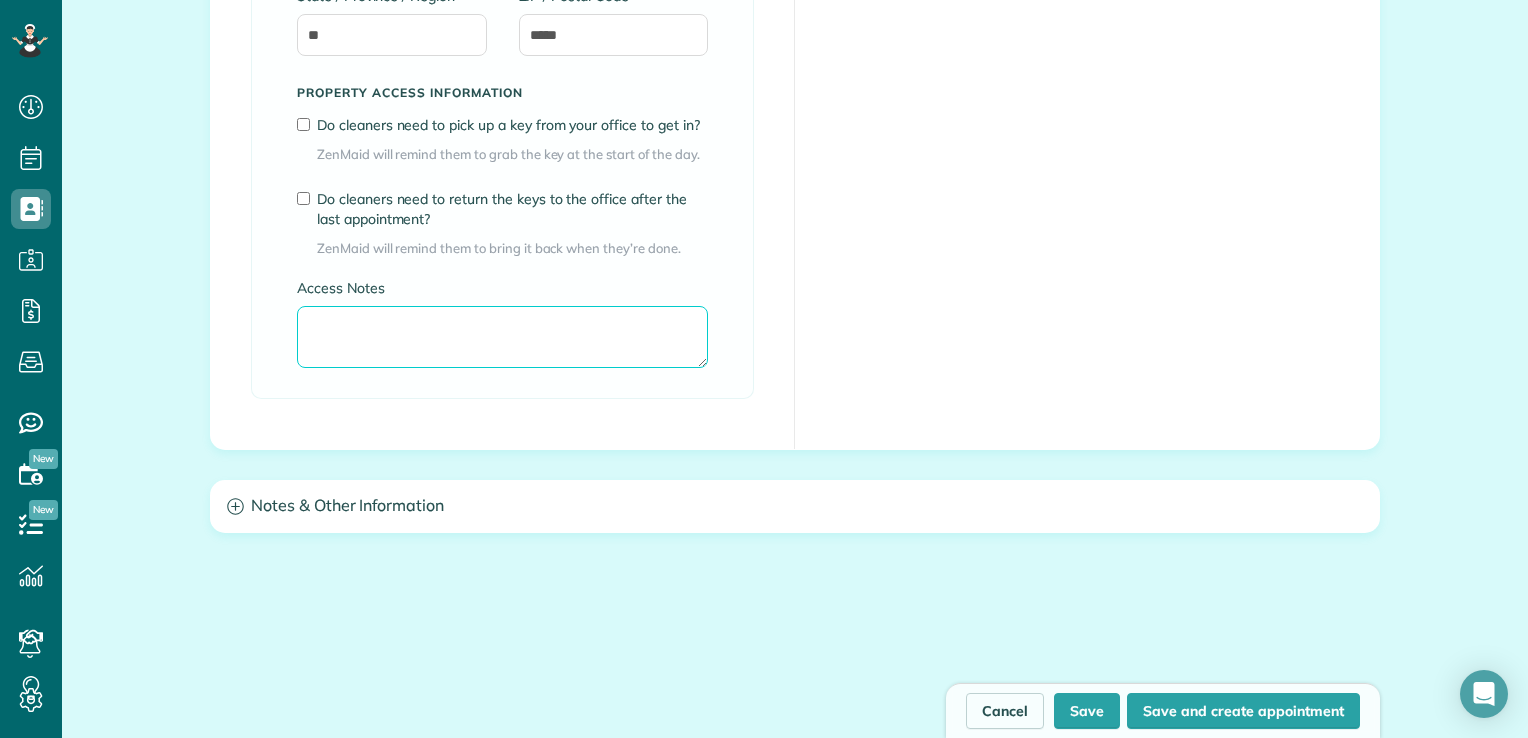 click on "Access Notes" at bounding box center [502, 337] 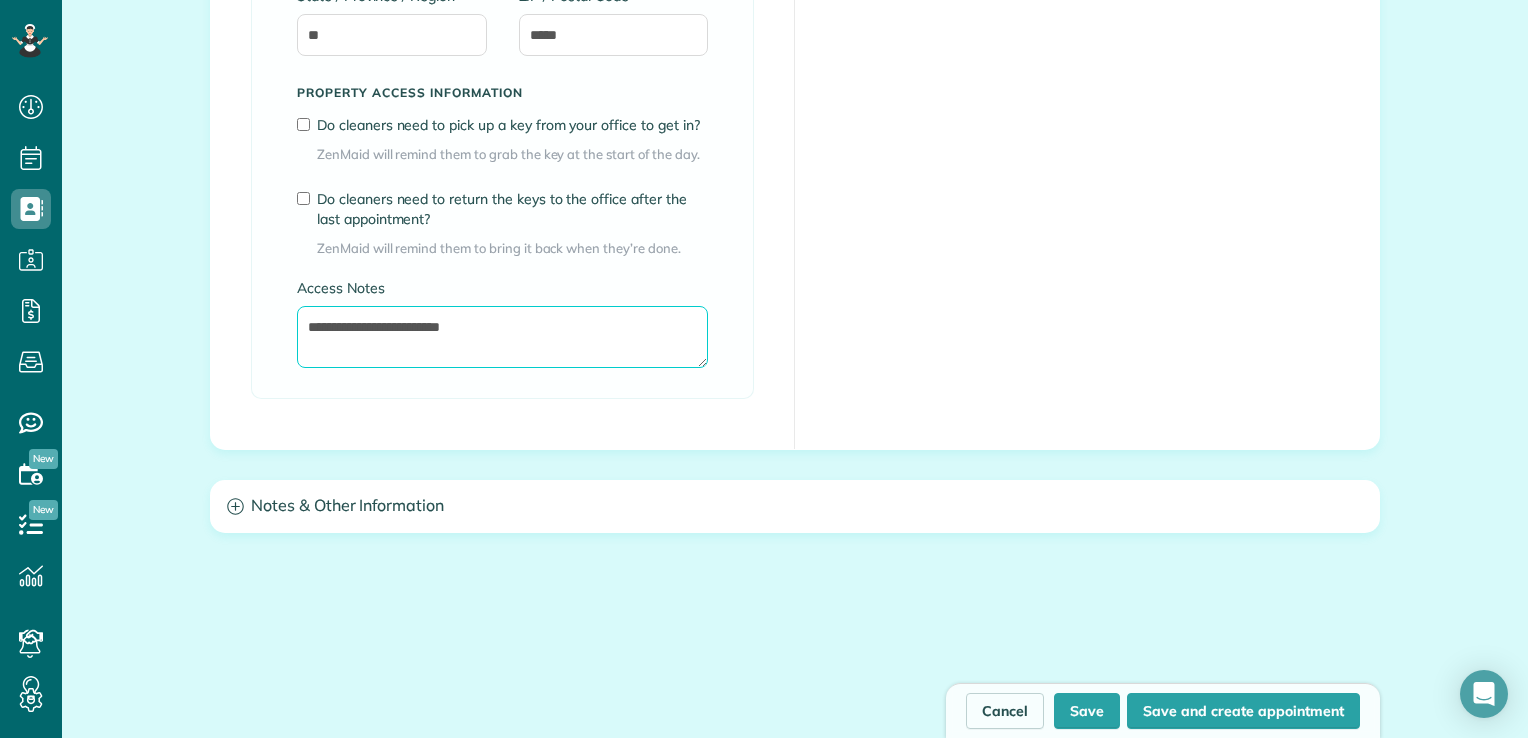 type on "**********" 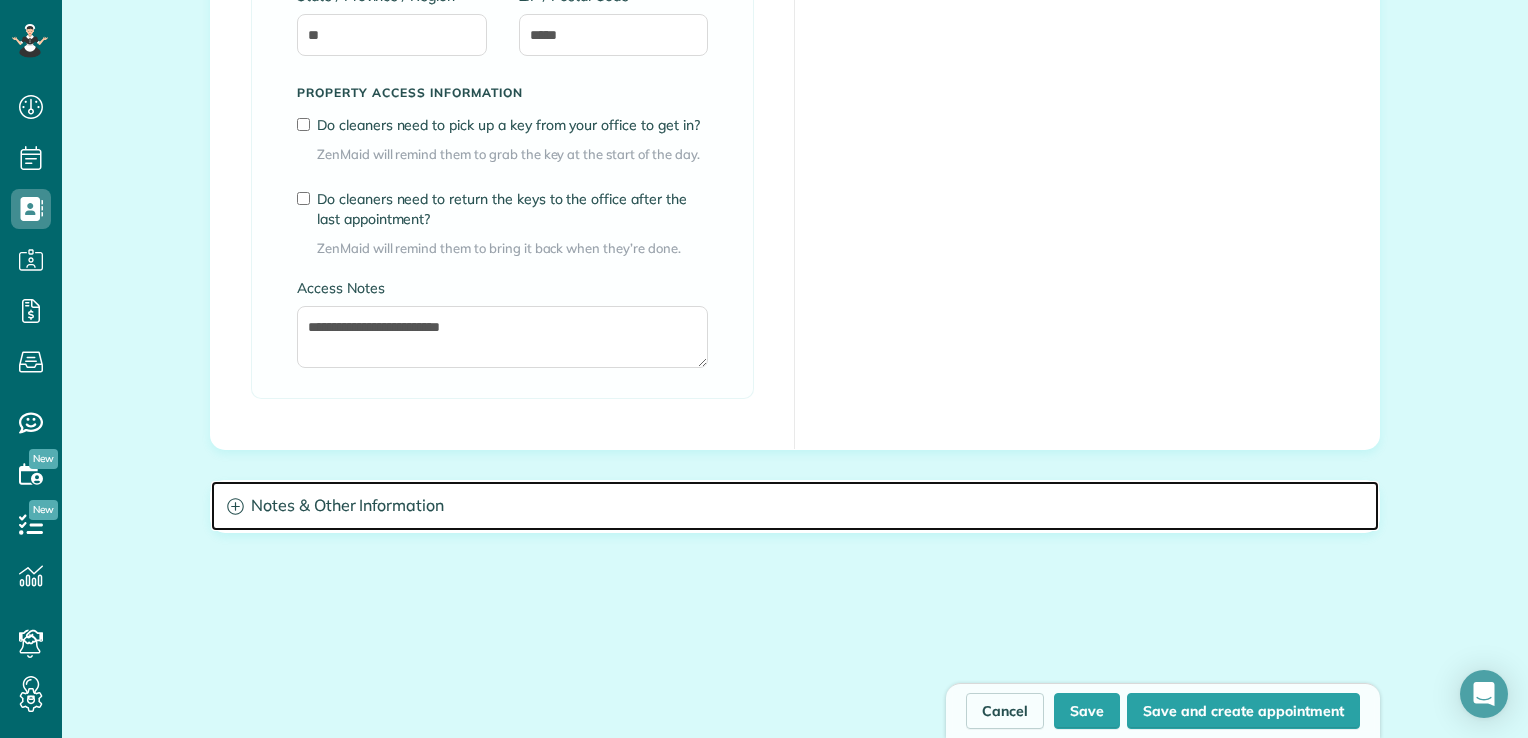 click on "Notes & Other Information" at bounding box center (795, 506) 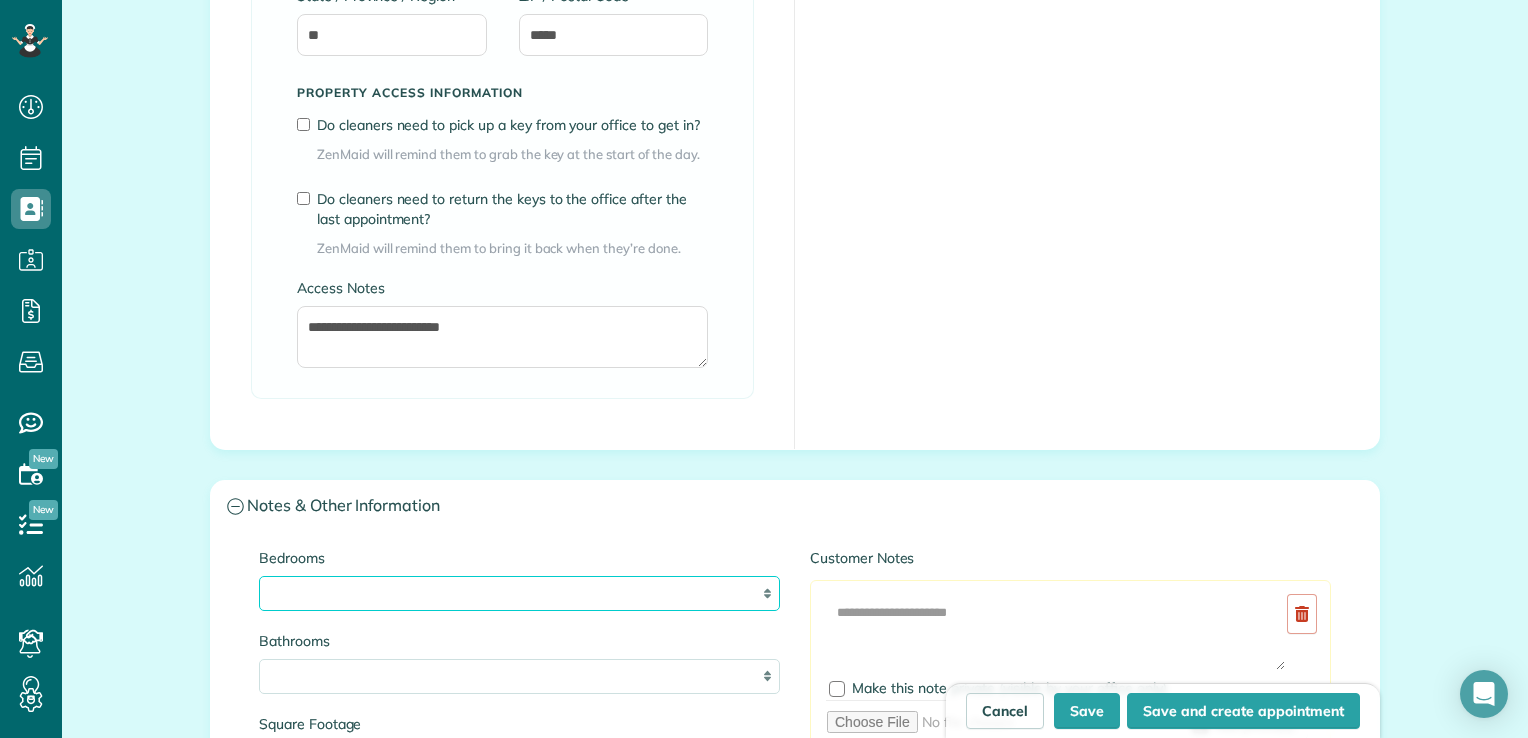 click on "*
*
*
*
**" at bounding box center [519, 593] 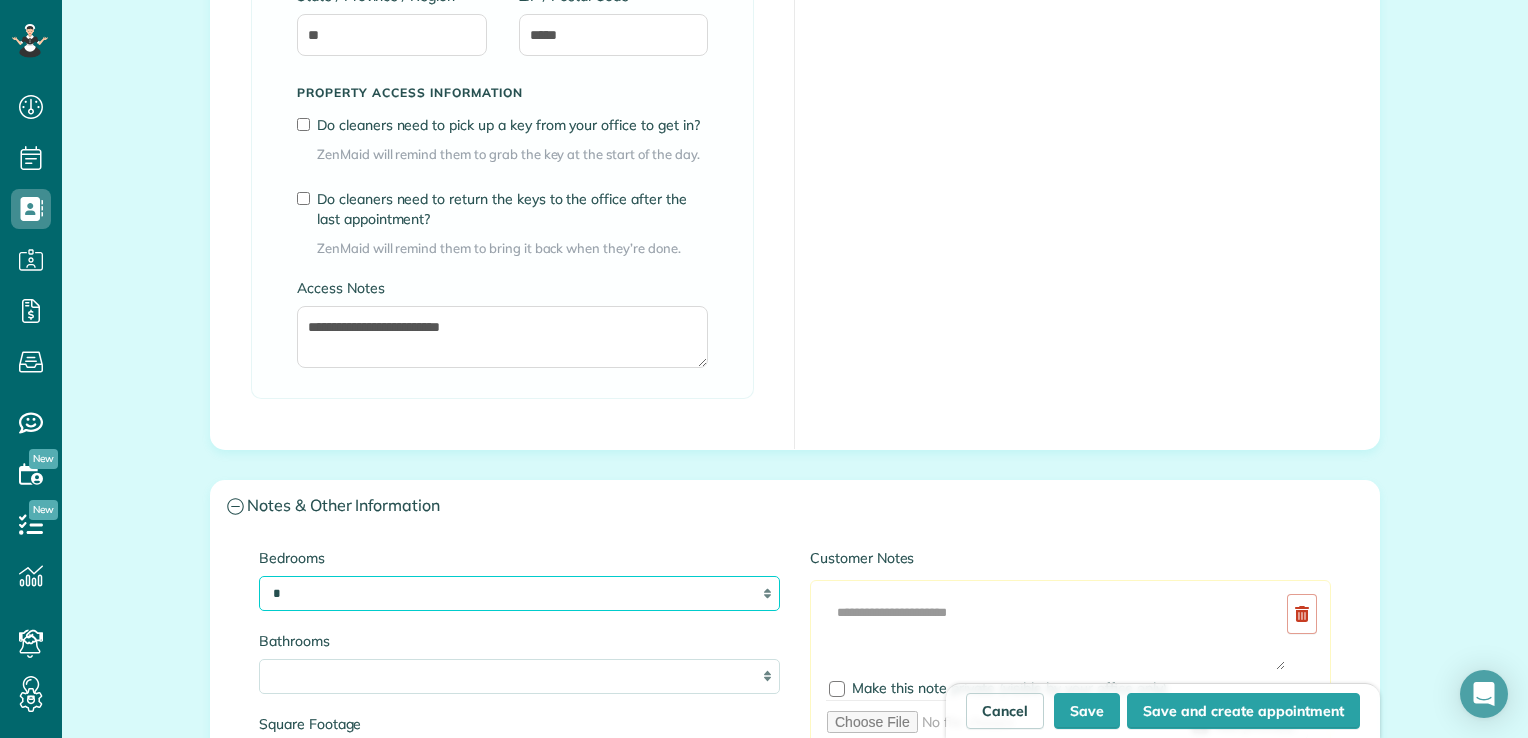 click on "*
*
*
*
**" at bounding box center [519, 593] 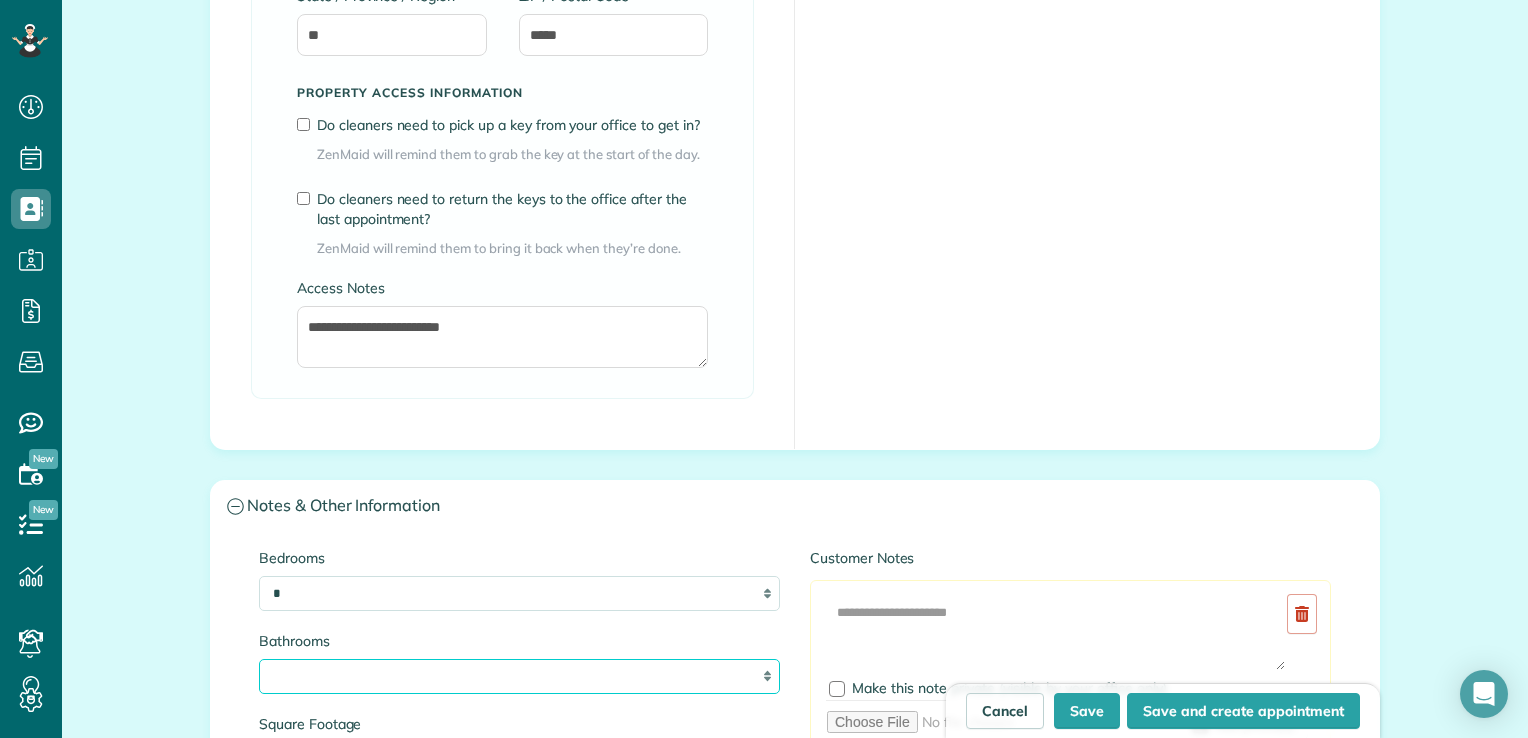 click on "*
***
*
***
*
***
*
***
**" at bounding box center [519, 676] 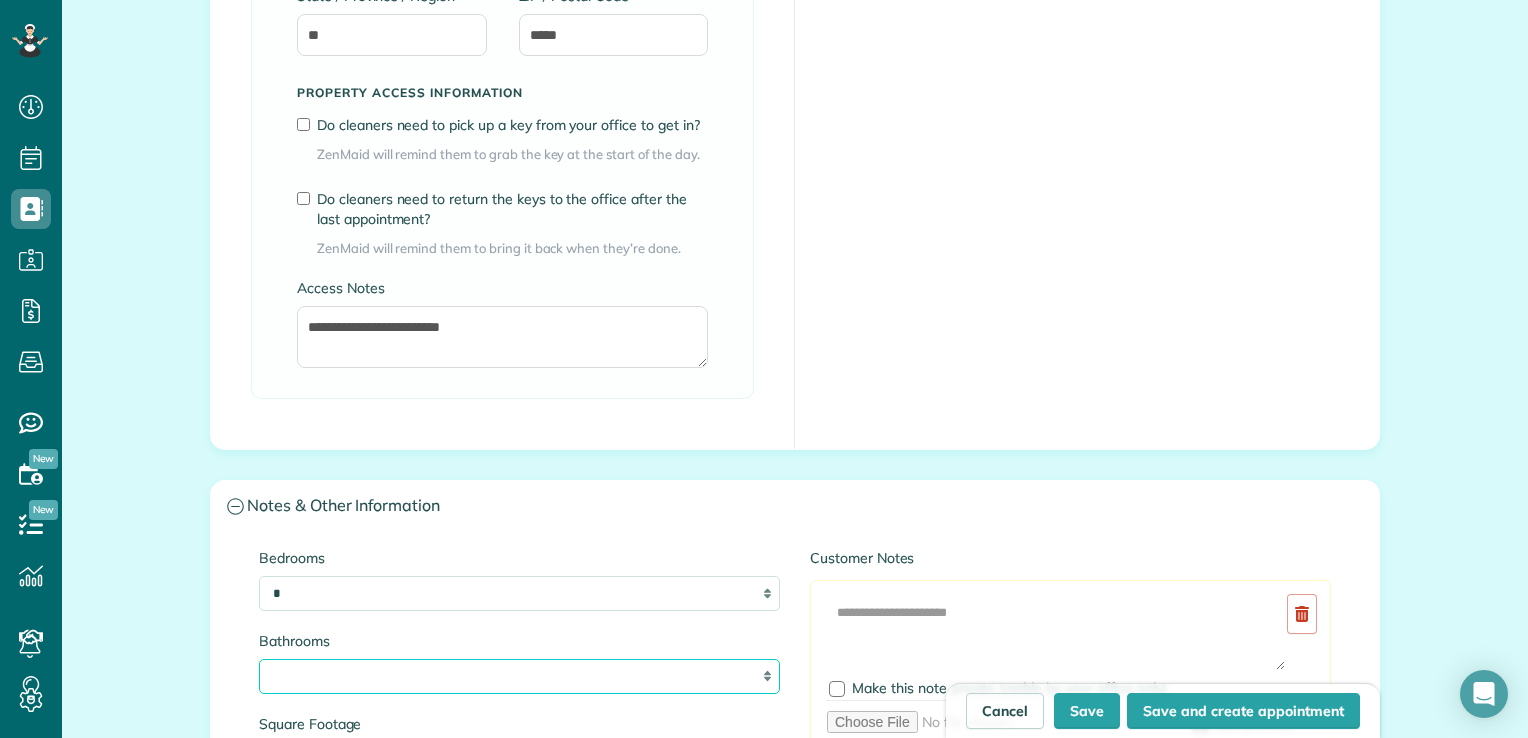 select on "***" 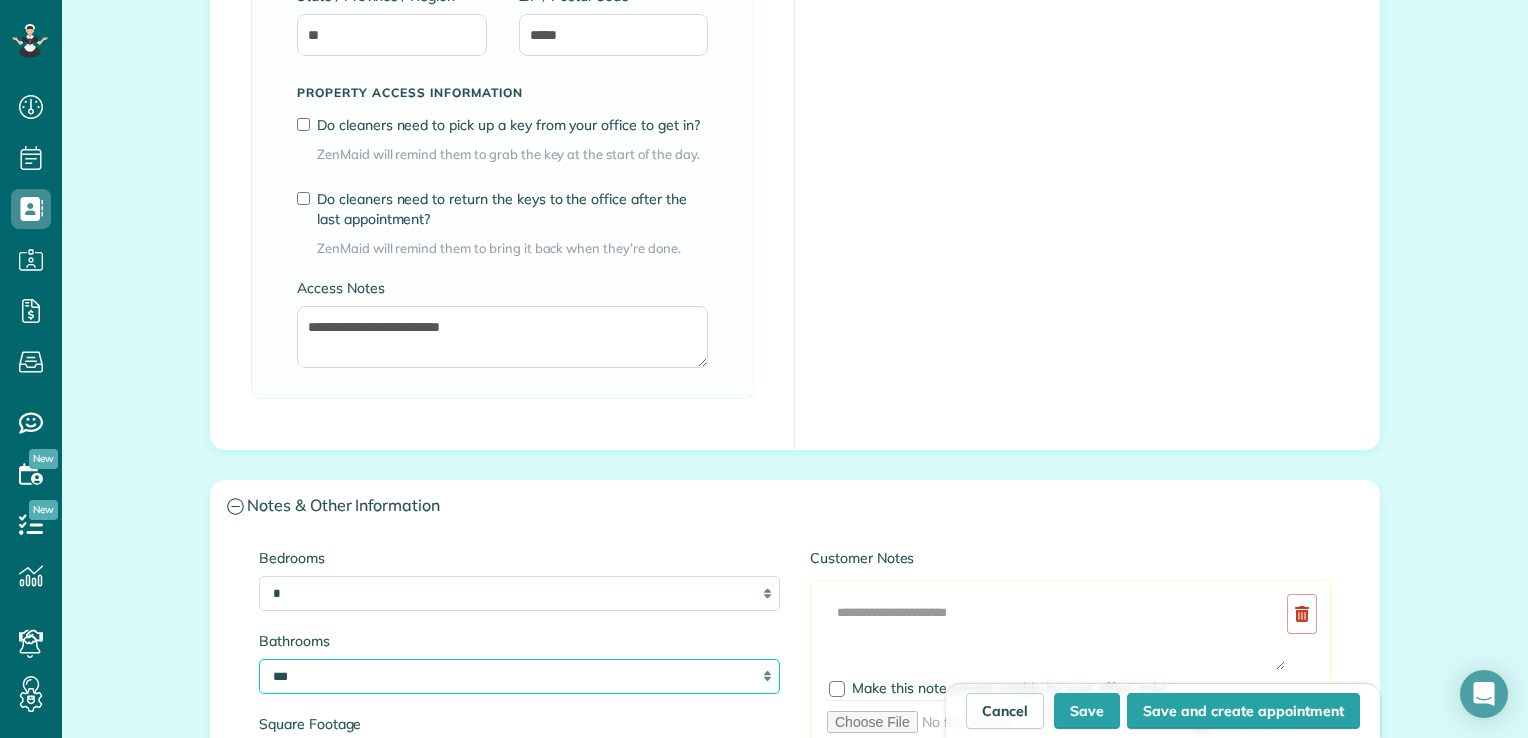 click on "*
***
*
***
*
***
*
***
**" at bounding box center (519, 676) 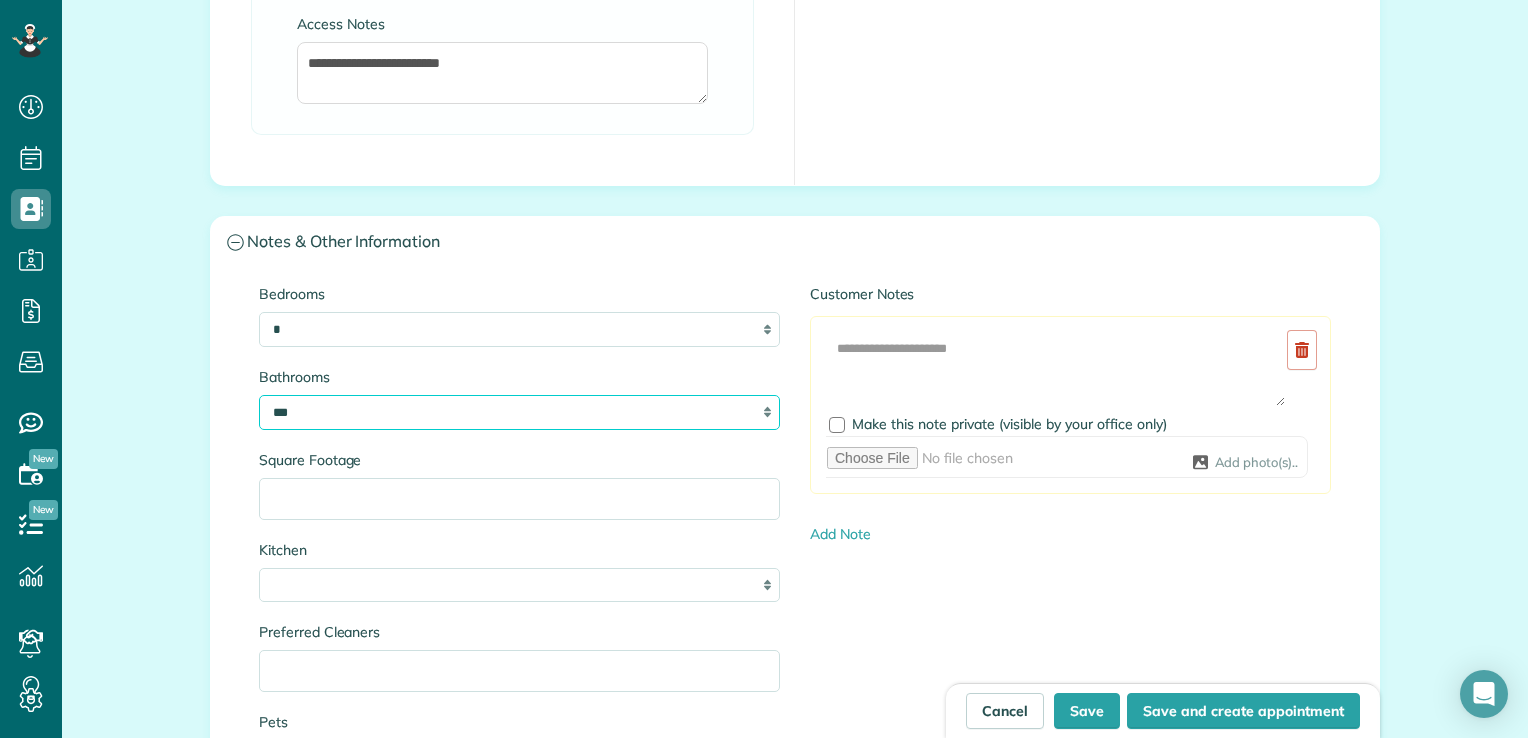 scroll, scrollTop: 1900, scrollLeft: 0, axis: vertical 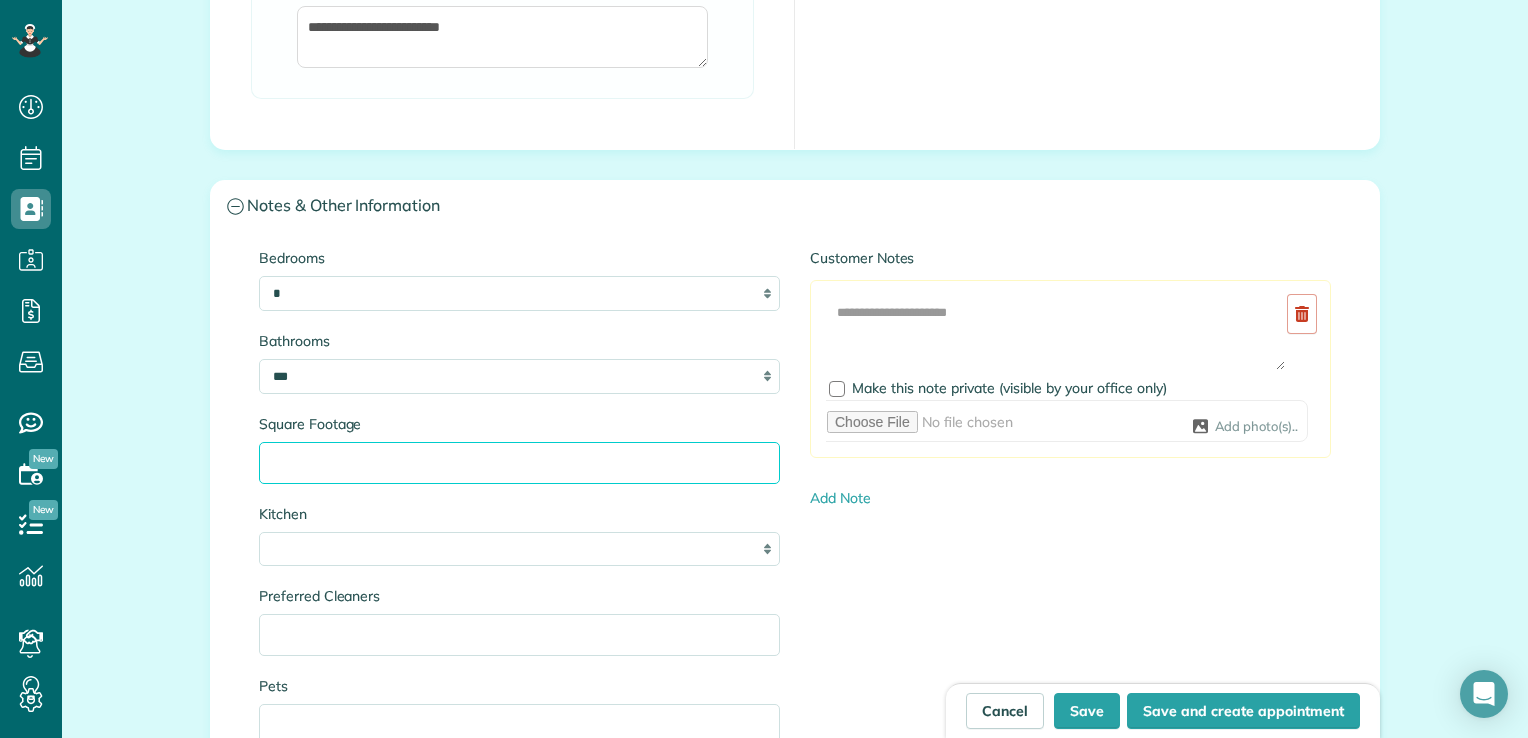 click on "Square Footage" at bounding box center (519, 463) 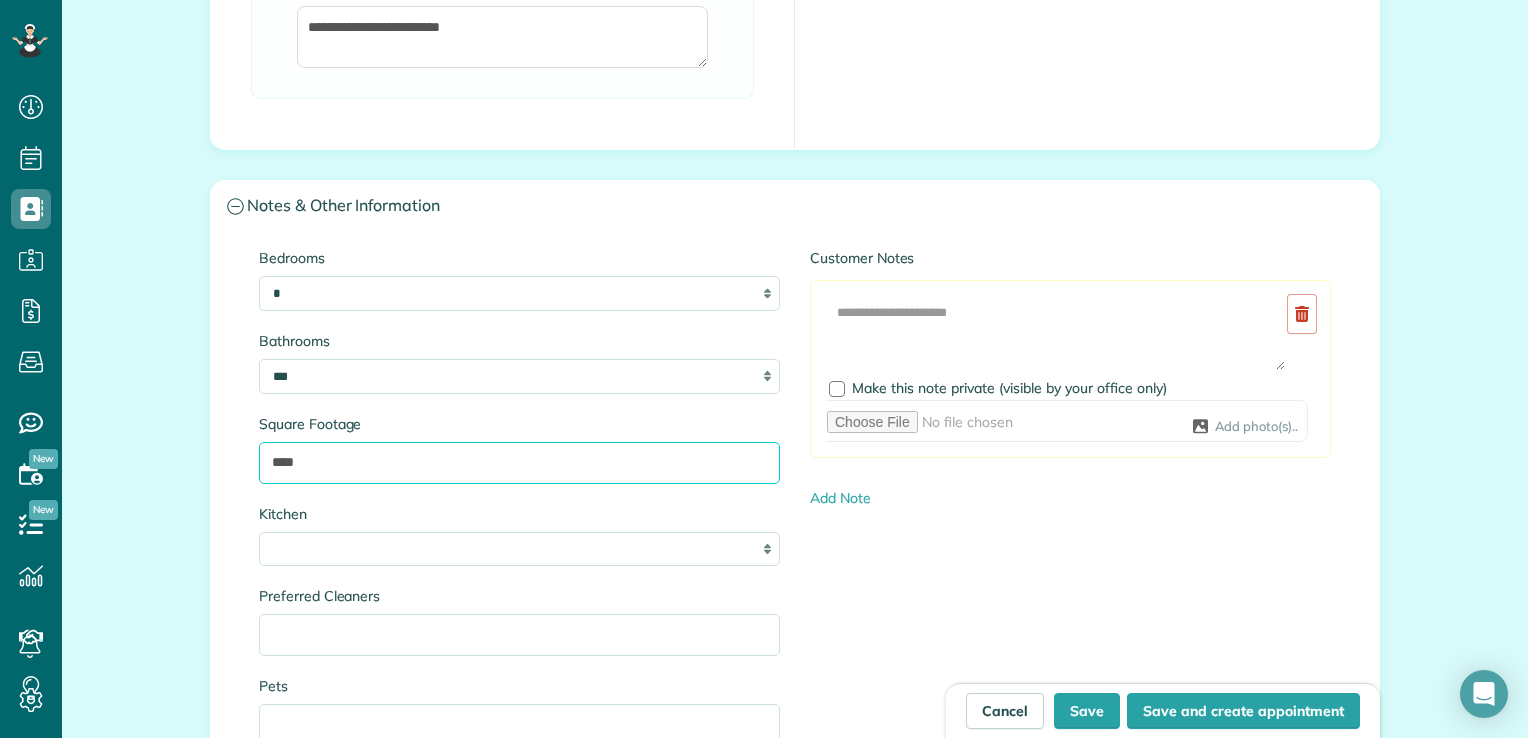type on "****" 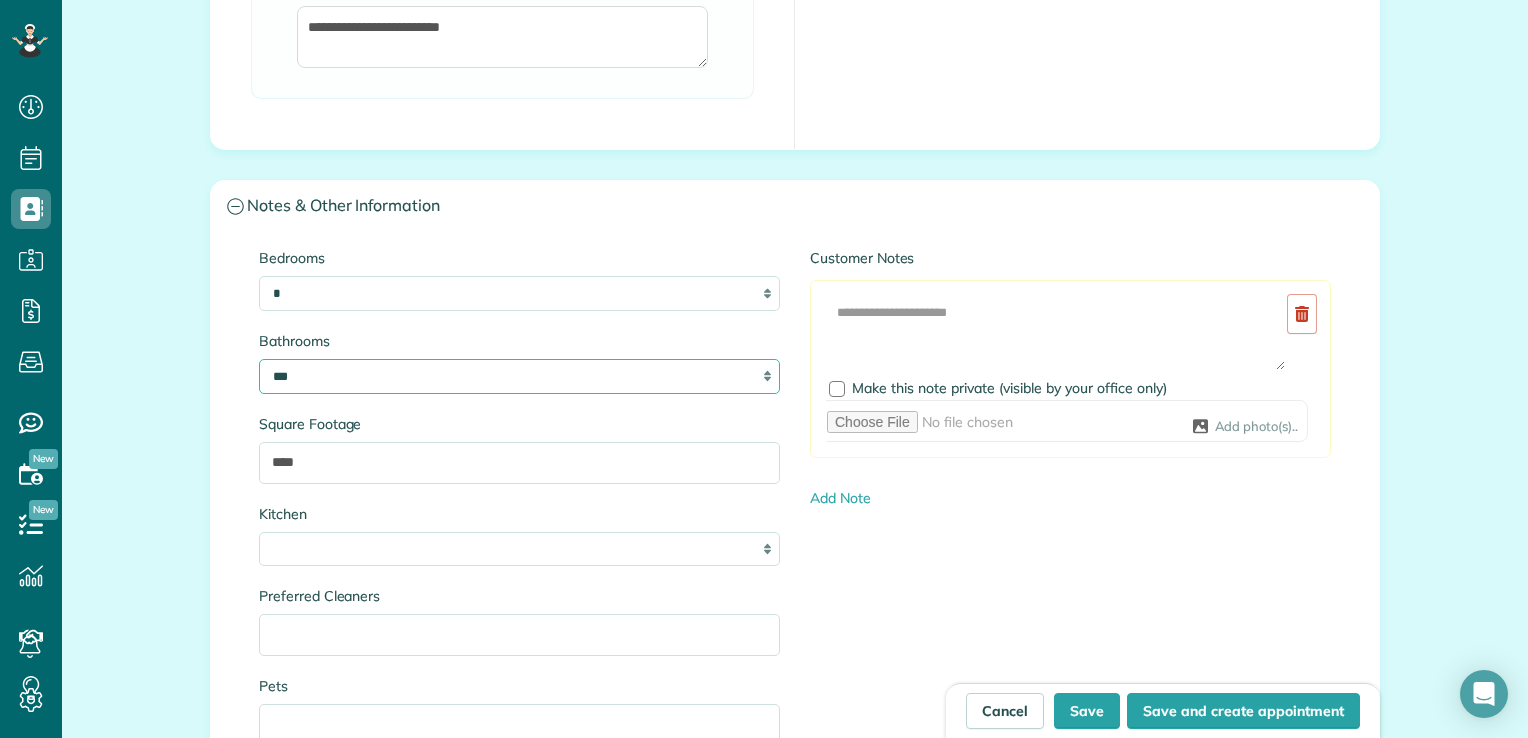 click on "*
***
*
***
*
***
*
***
**" at bounding box center (519, 376) 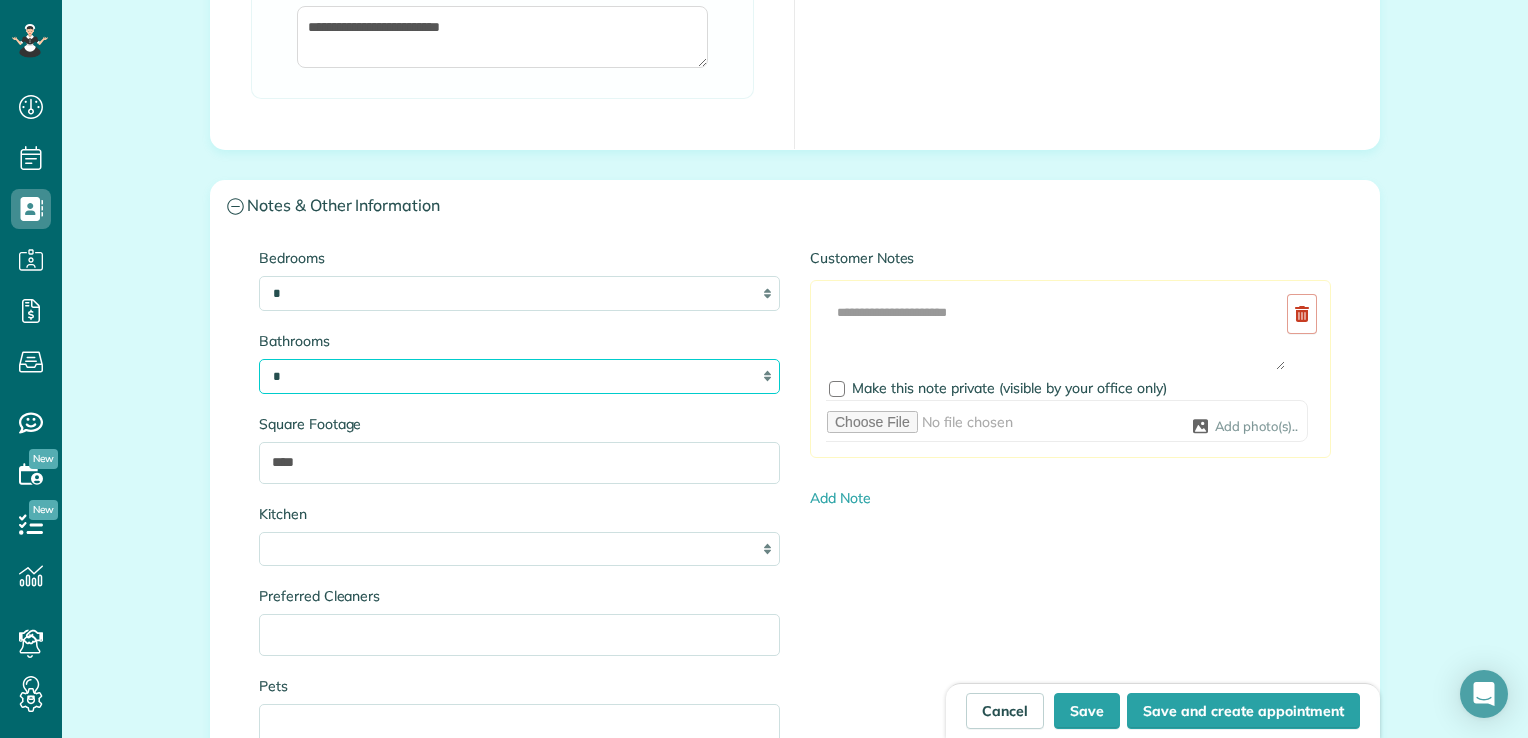 click on "*
***
*
***
*
***
*
***
**" at bounding box center [519, 376] 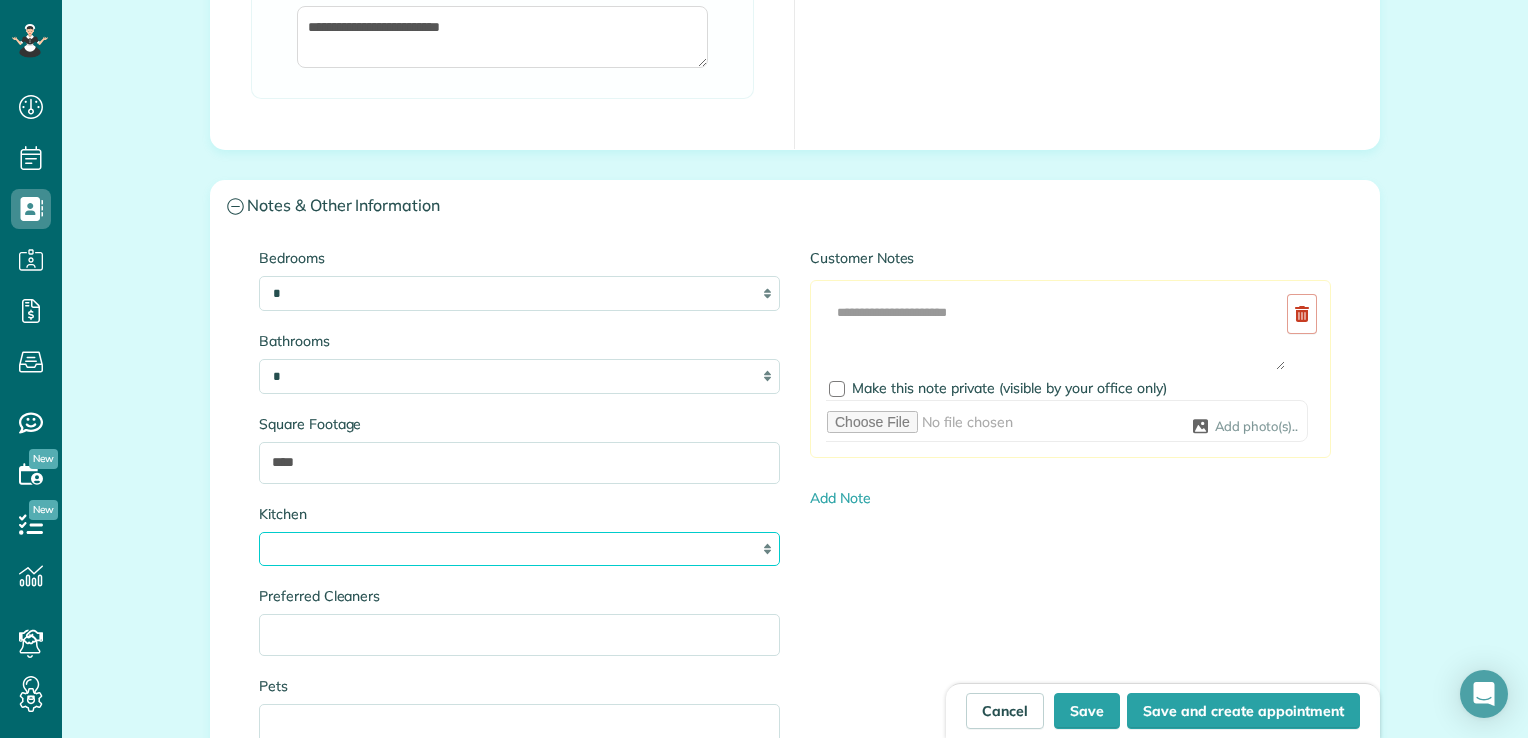 click on "*
*
*
*" at bounding box center [519, 549] 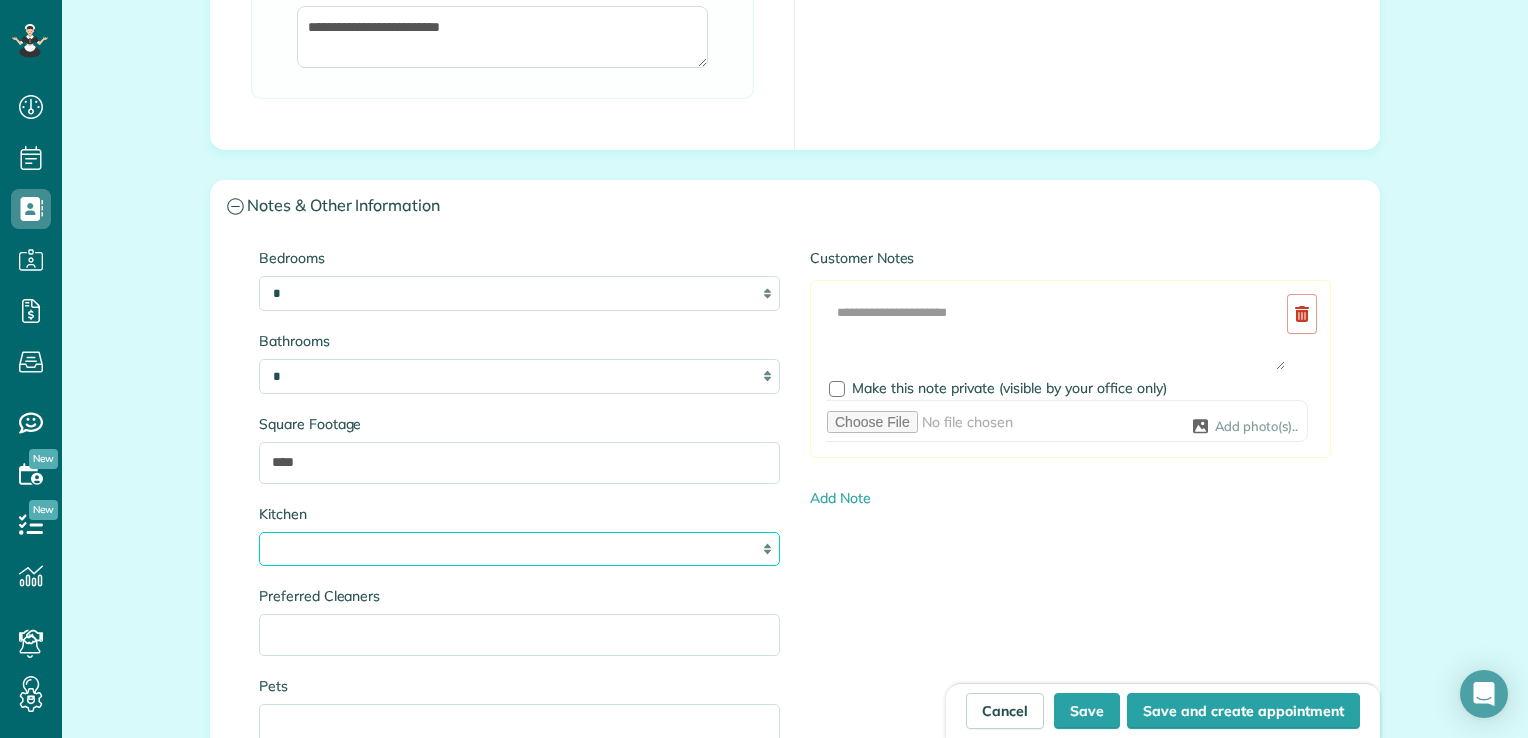 select on "*" 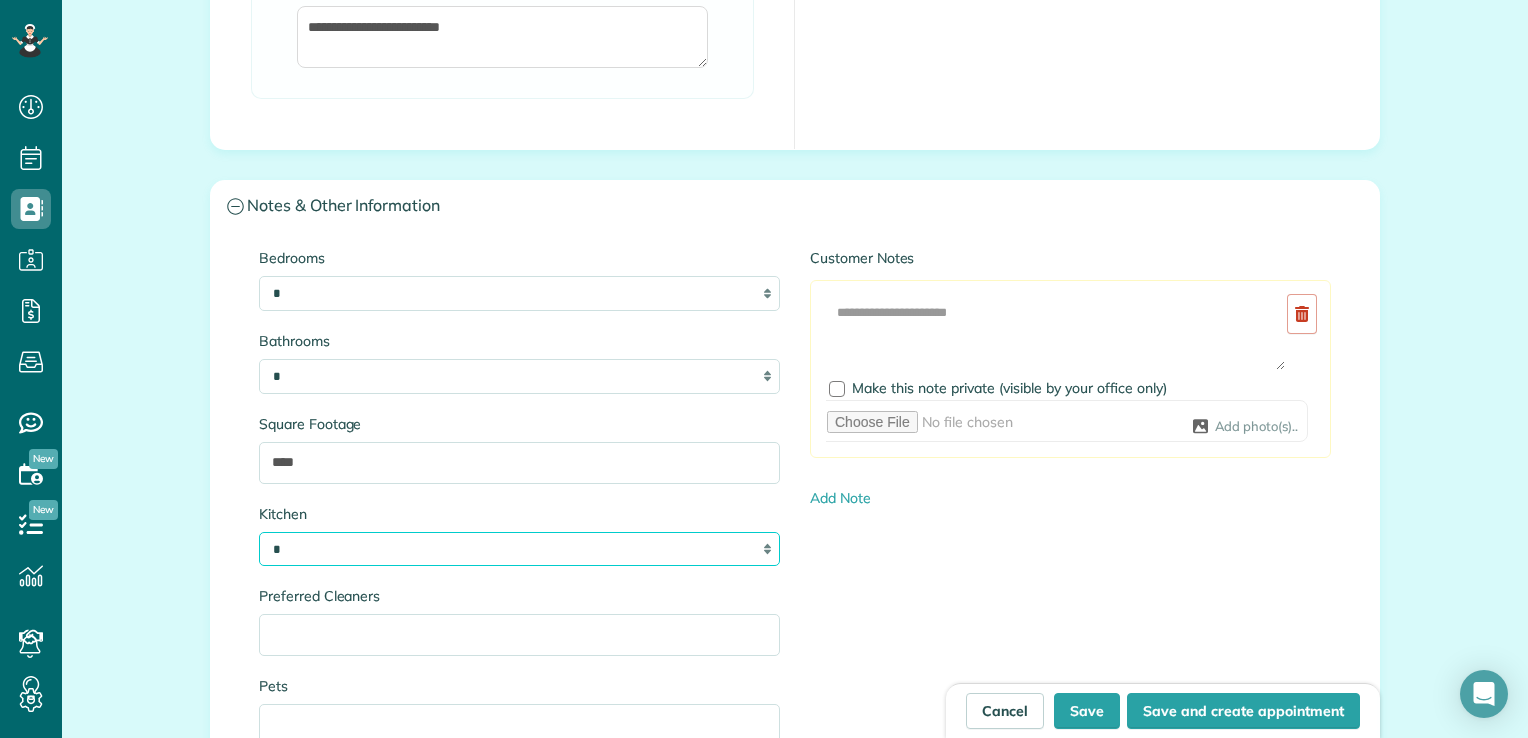 click on "*
*
*
*" at bounding box center [519, 549] 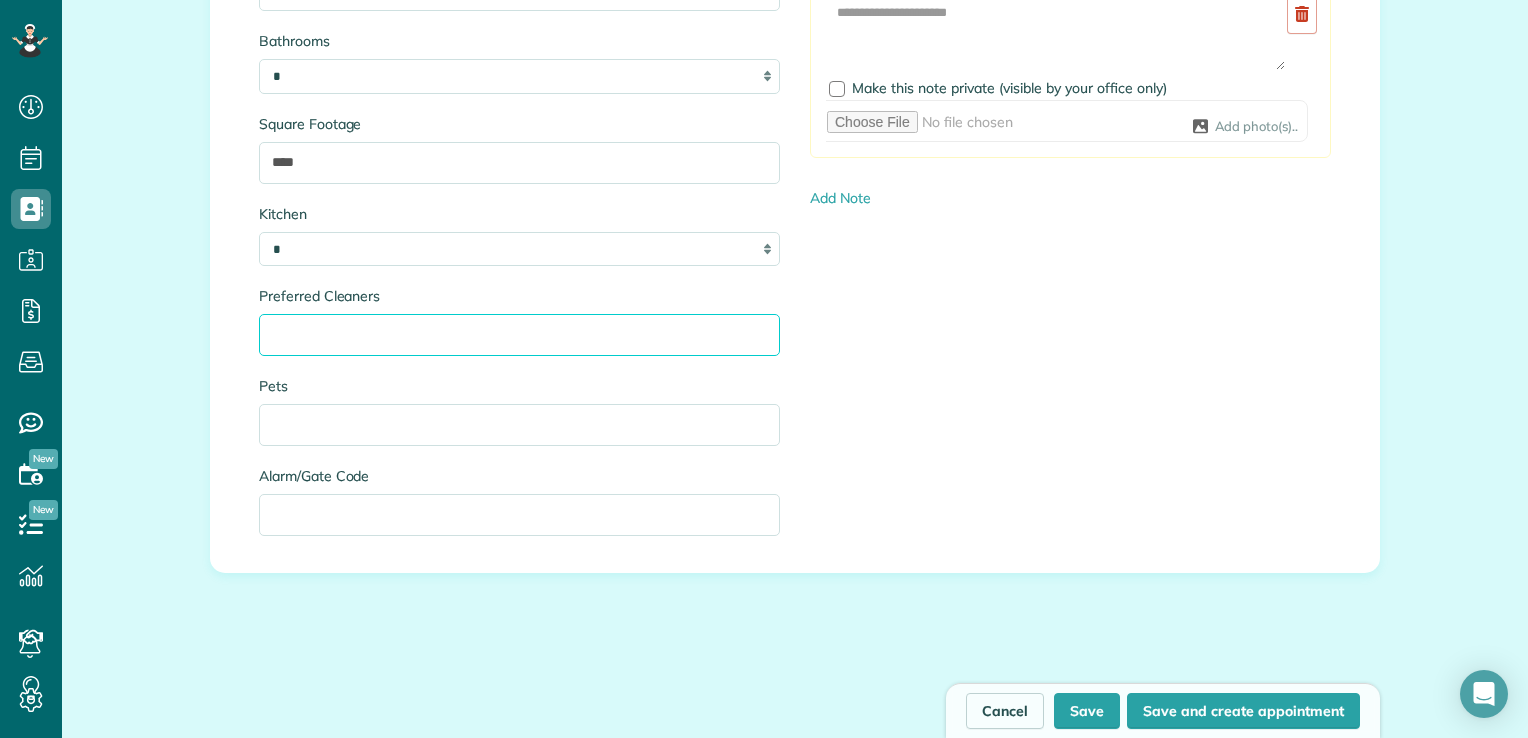 click on "Preferred Cleaners" at bounding box center [519, 335] 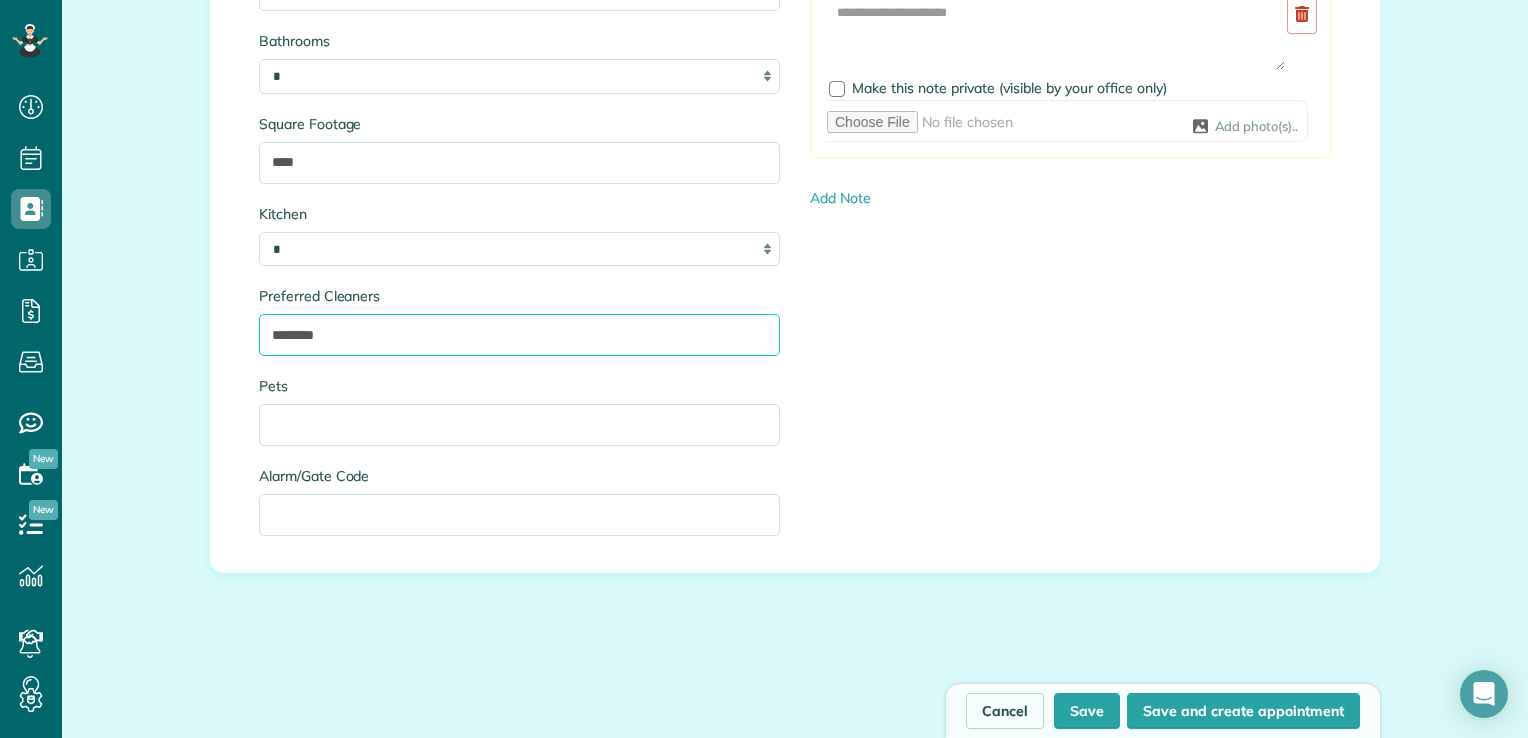 scroll, scrollTop: 1900, scrollLeft: 0, axis: vertical 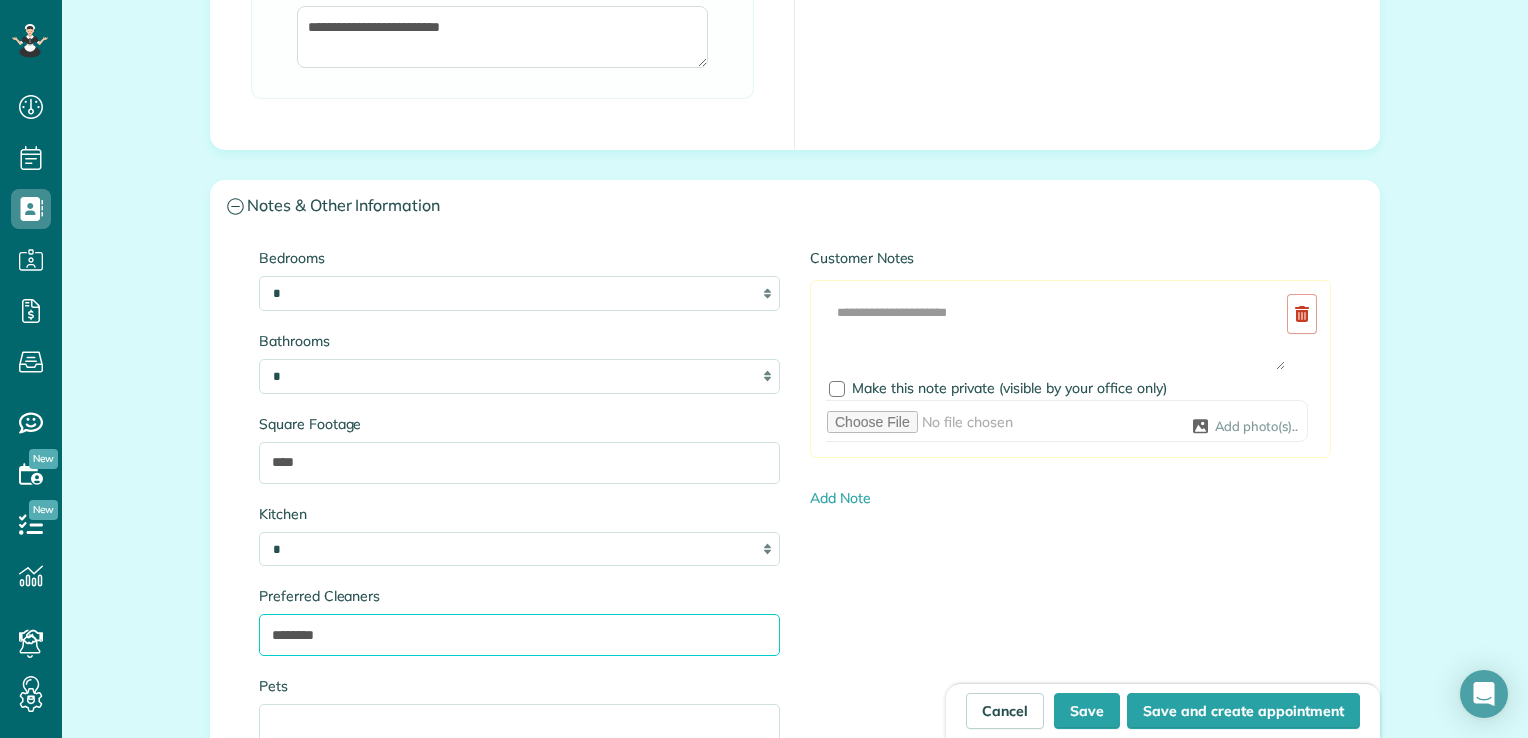 type on "********" 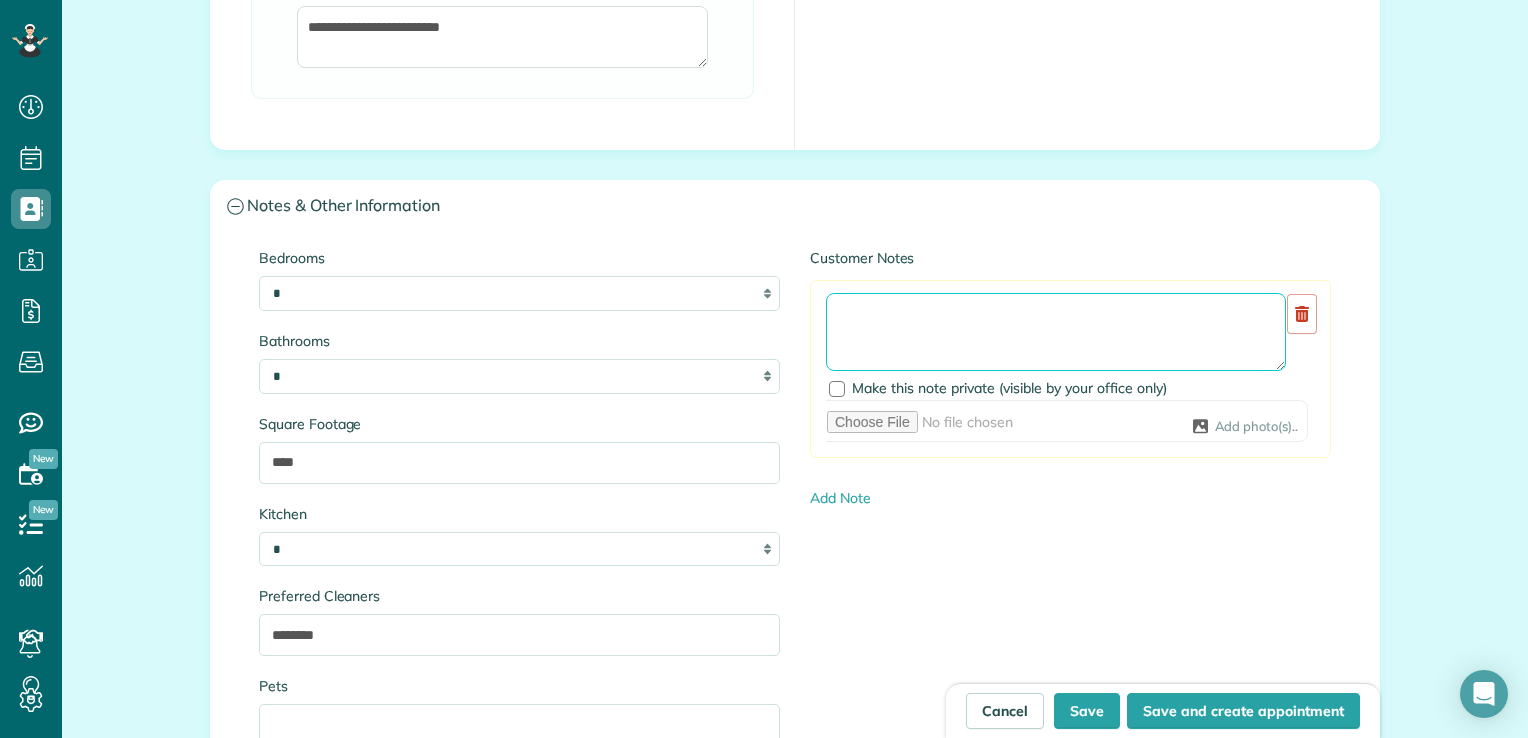 click at bounding box center (1056, 332) 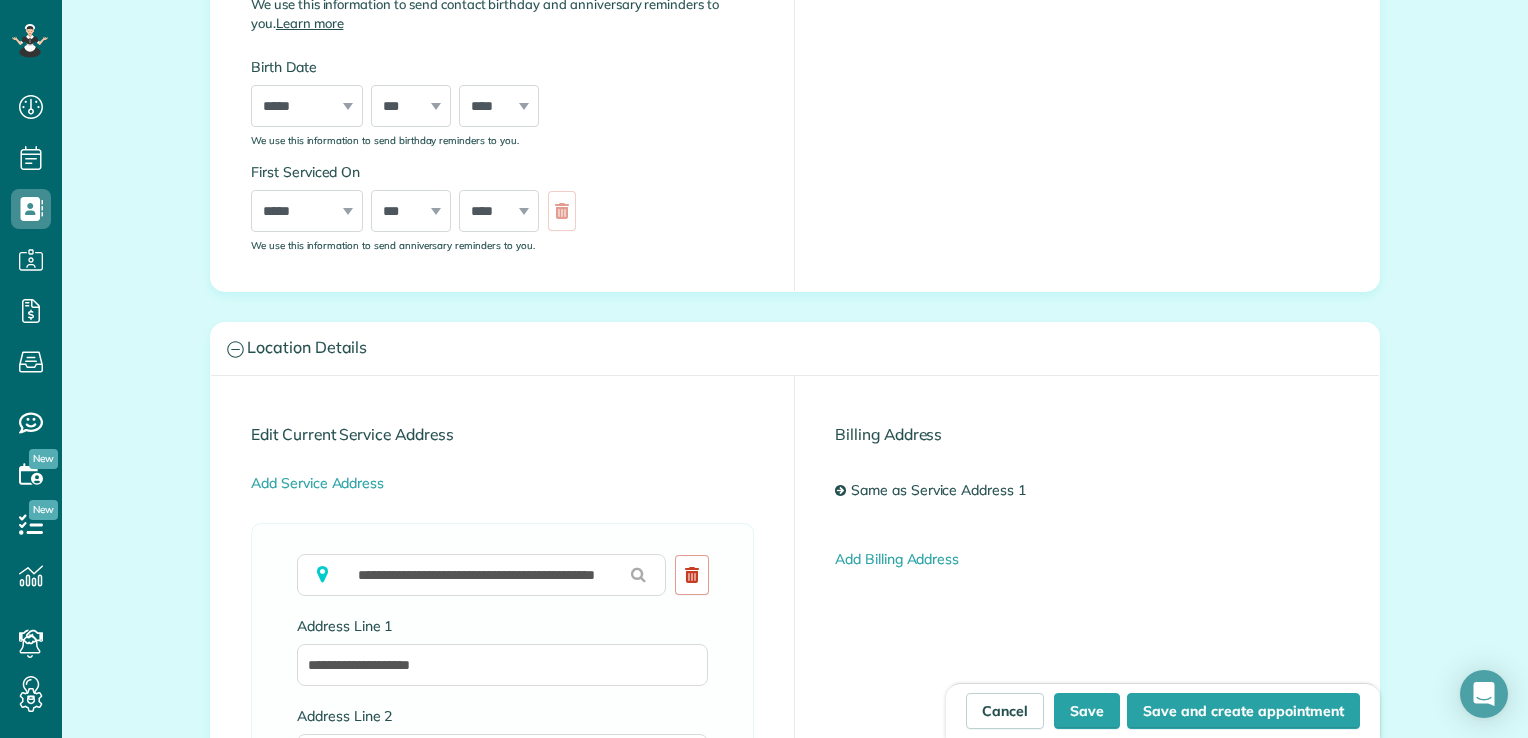 scroll, scrollTop: 100, scrollLeft: 0, axis: vertical 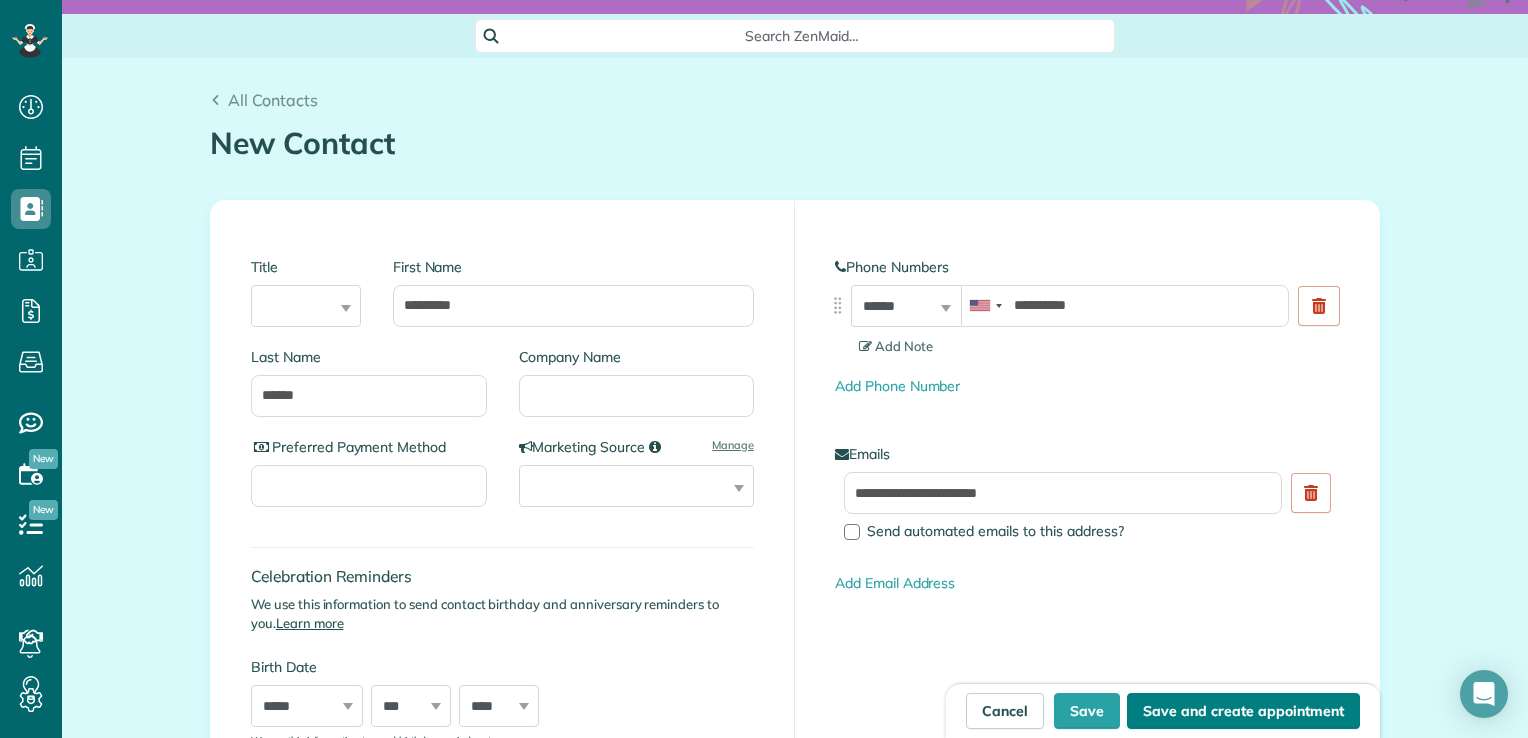 type on "**********" 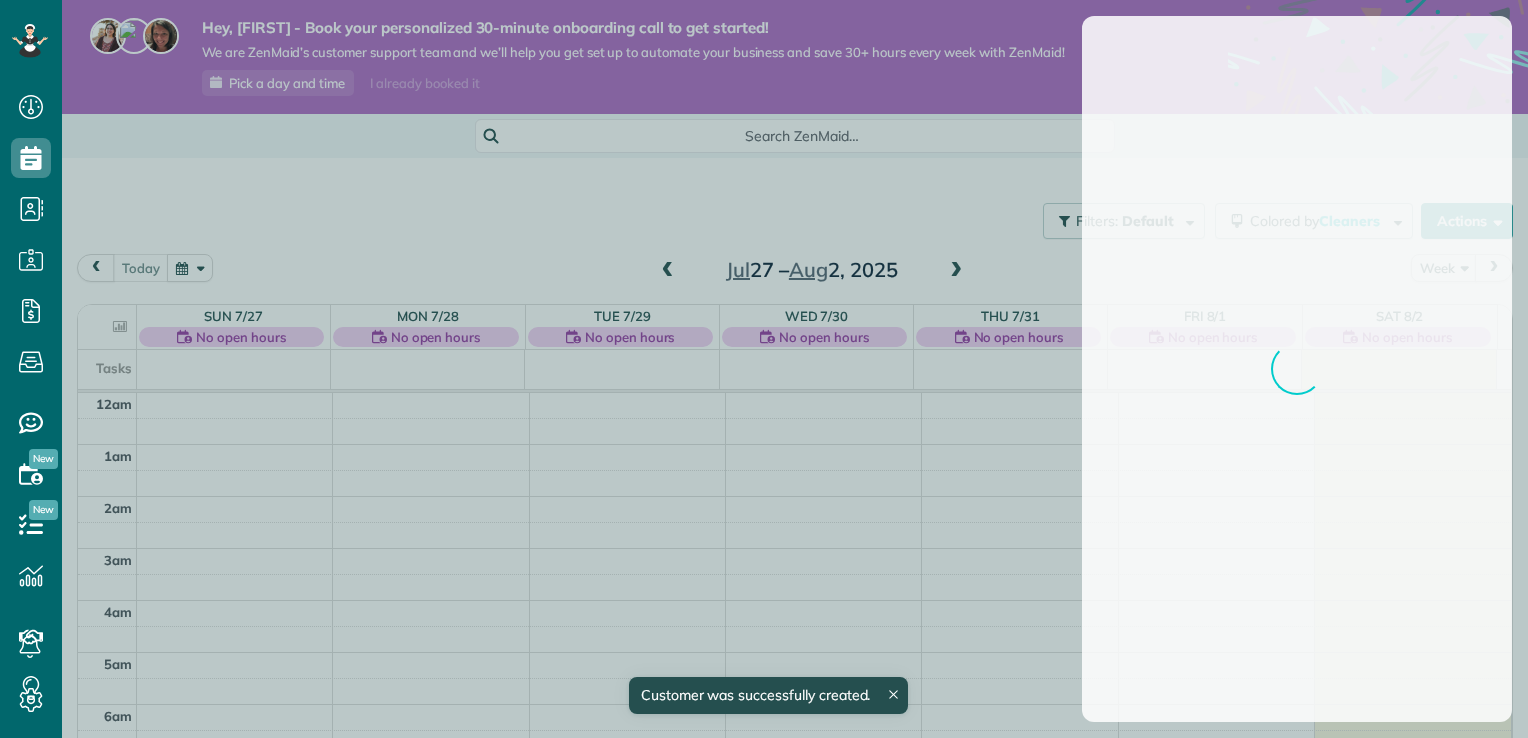 scroll, scrollTop: 0, scrollLeft: 0, axis: both 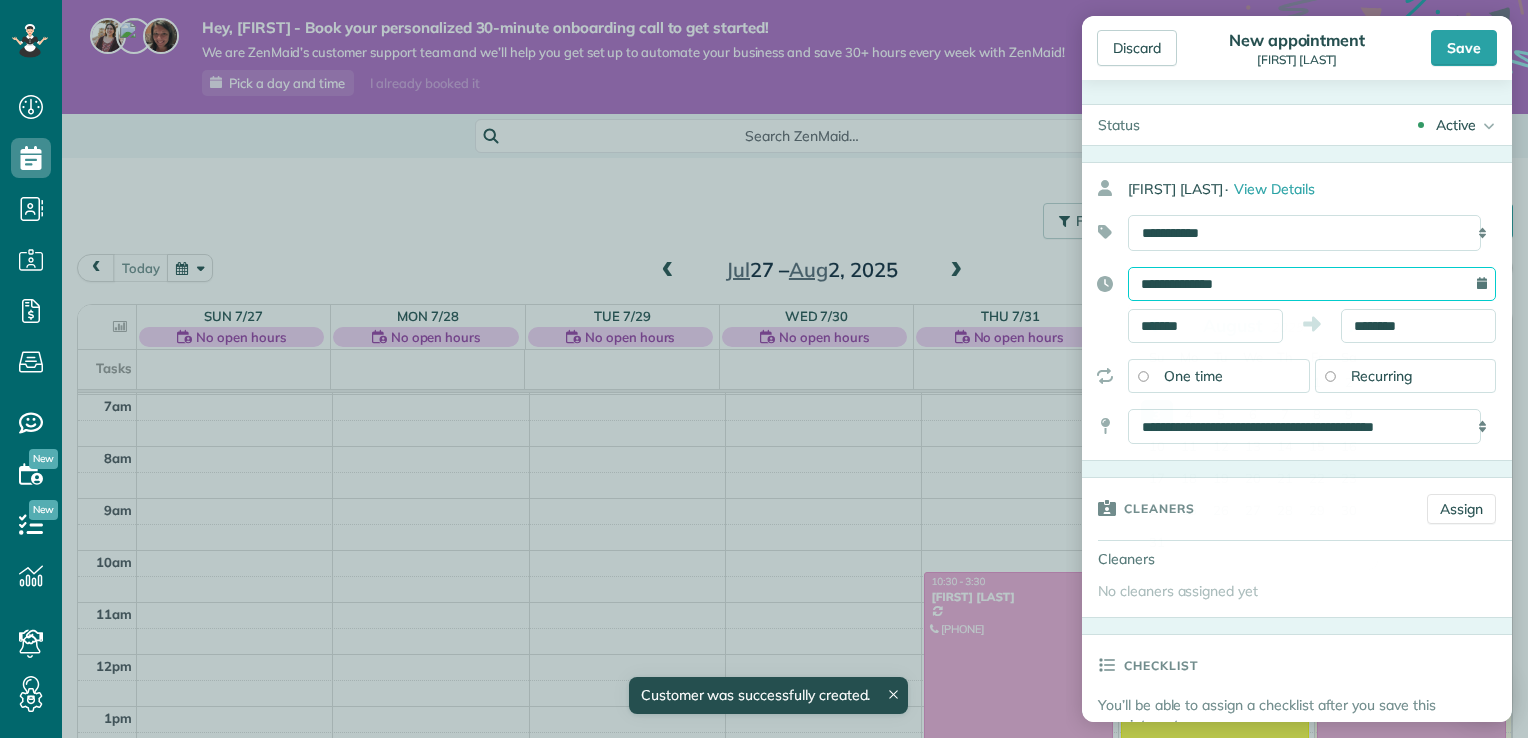 click on "**********" at bounding box center (1312, 284) 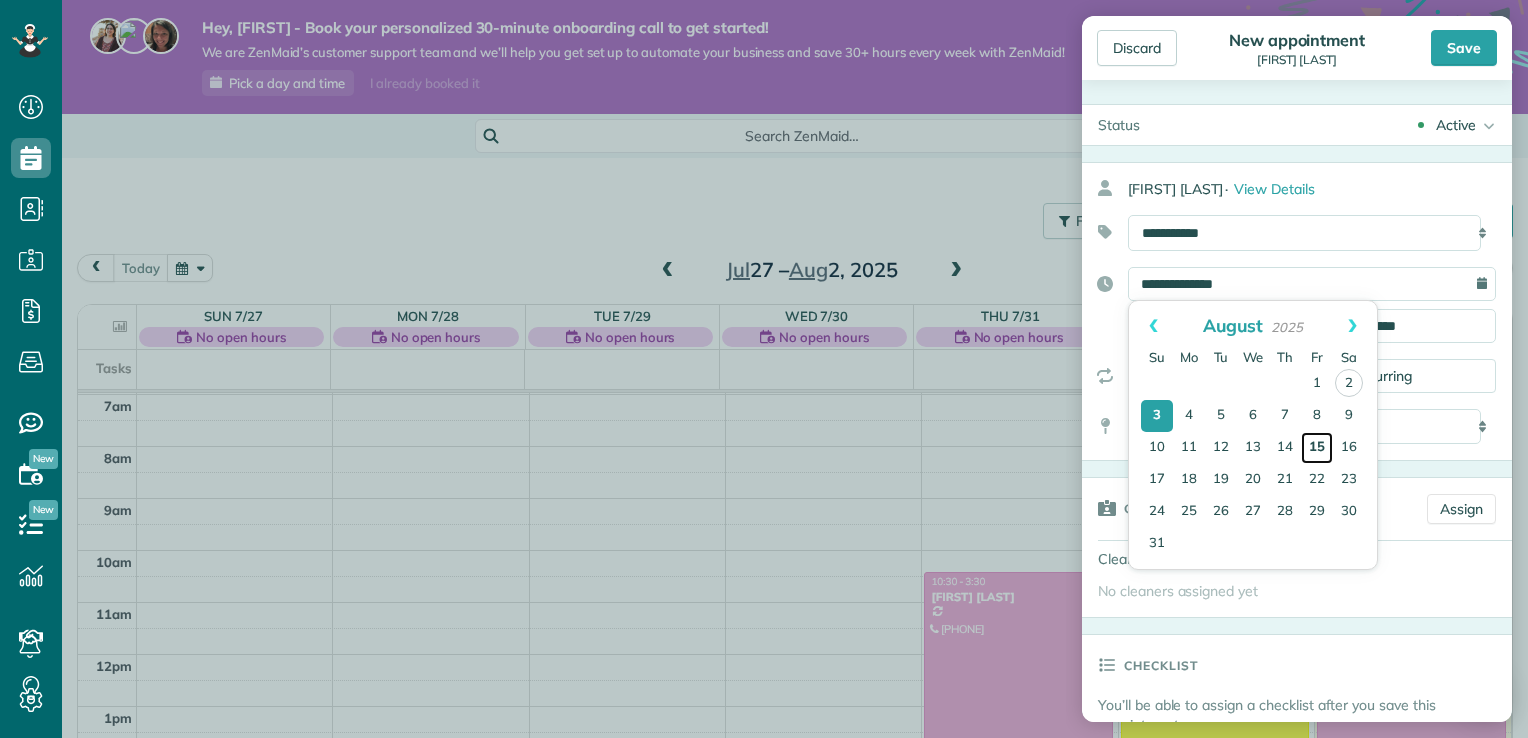click on "15" at bounding box center [1317, 448] 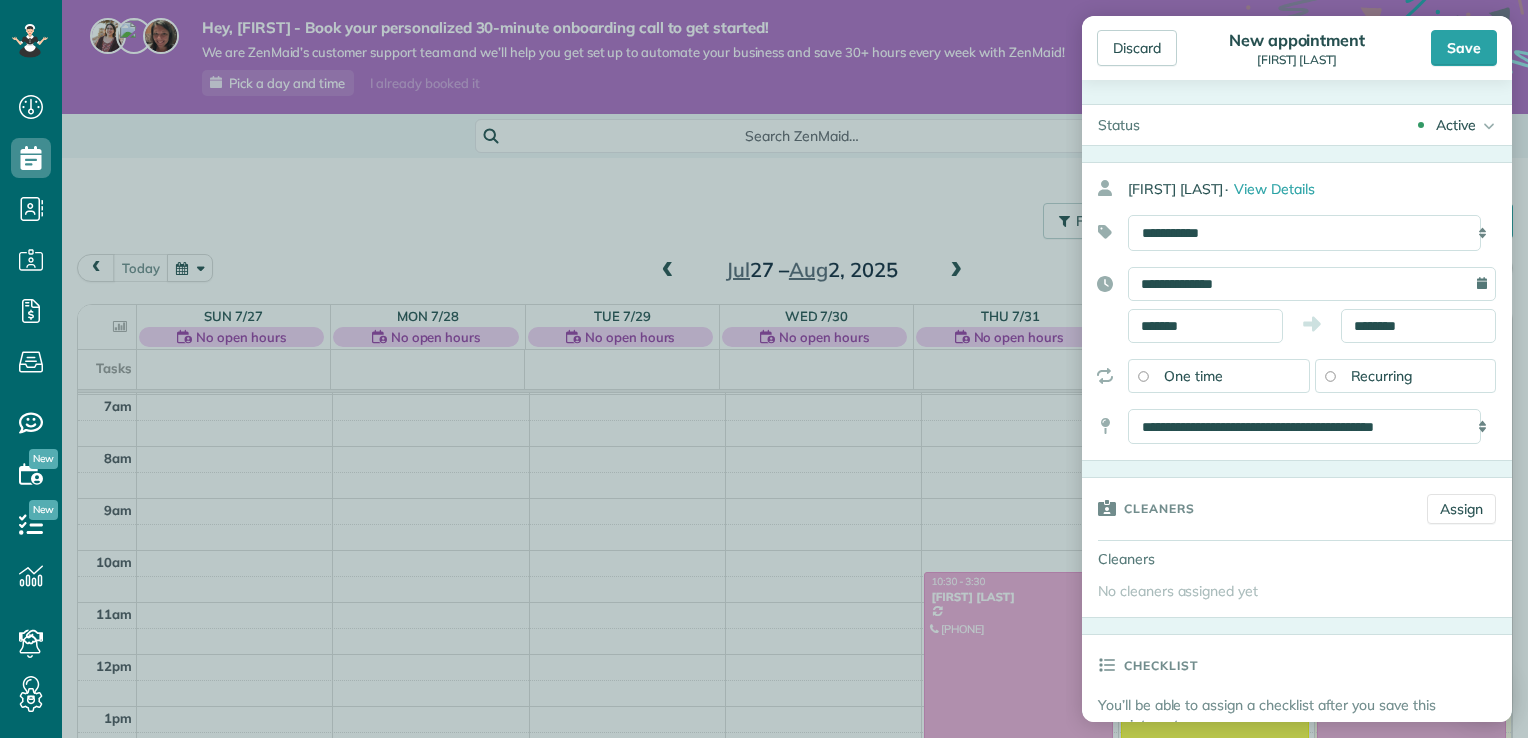 click on "Recurring" at bounding box center (1406, 376) 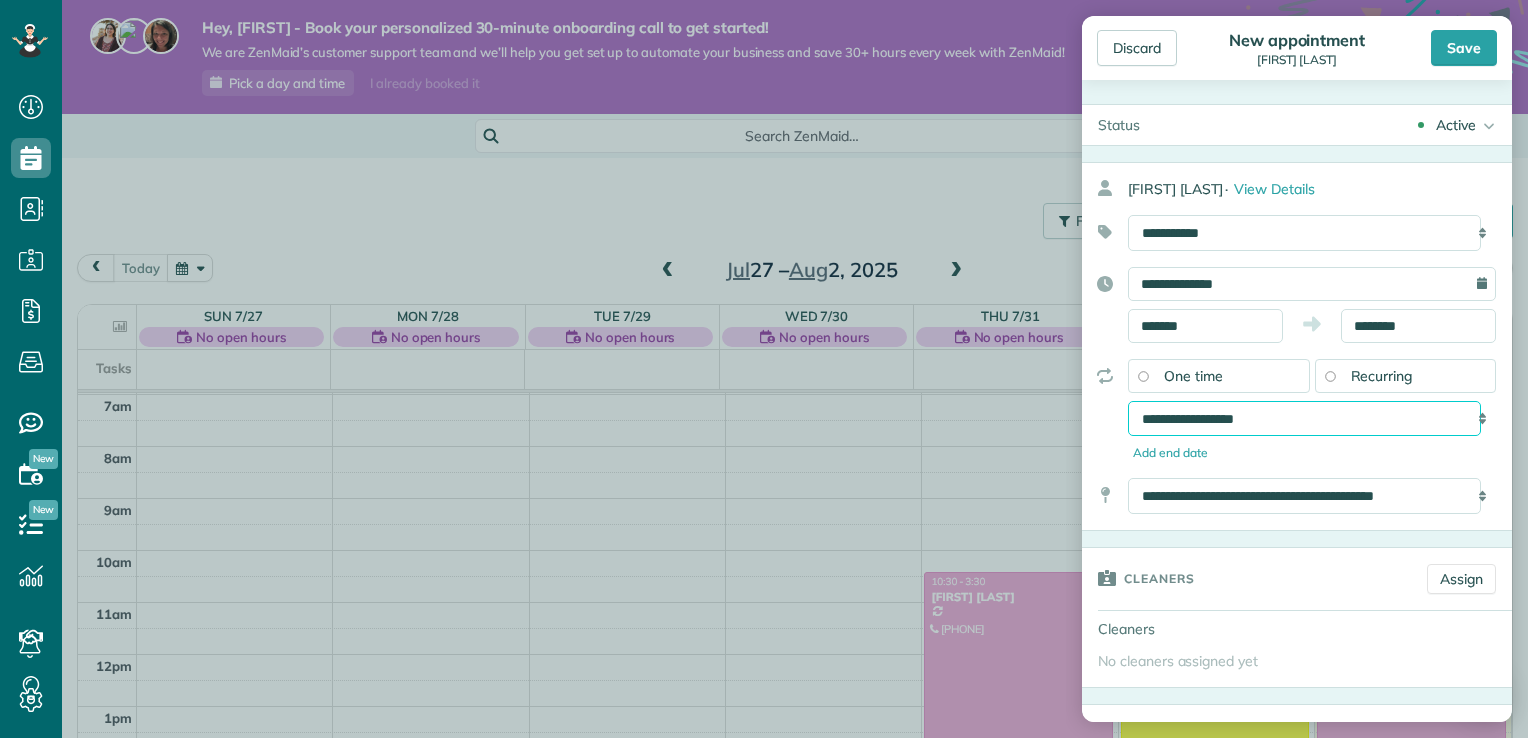 click on "**********" at bounding box center (1304, 419) 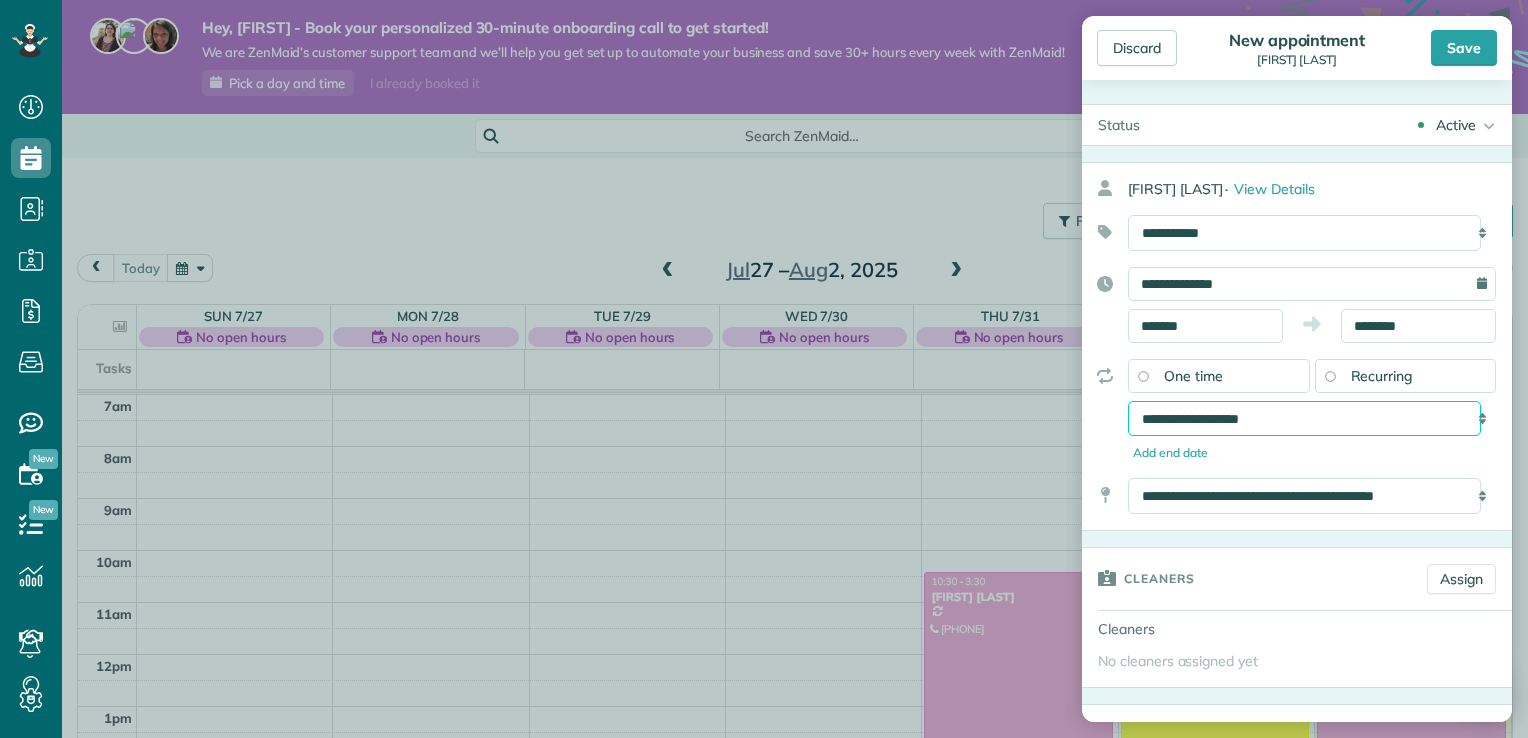 click on "**********" at bounding box center [1304, 419] 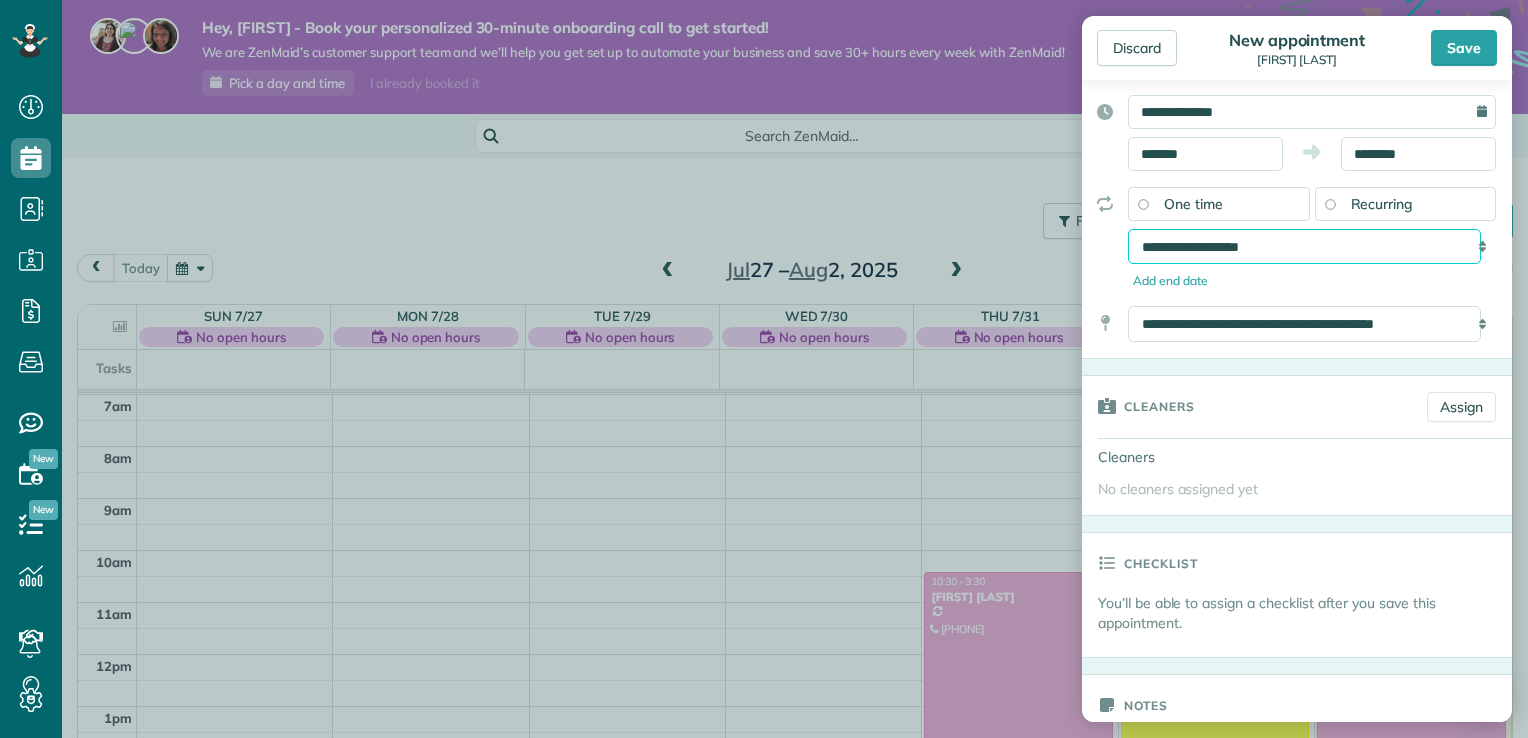 scroll, scrollTop: 200, scrollLeft: 0, axis: vertical 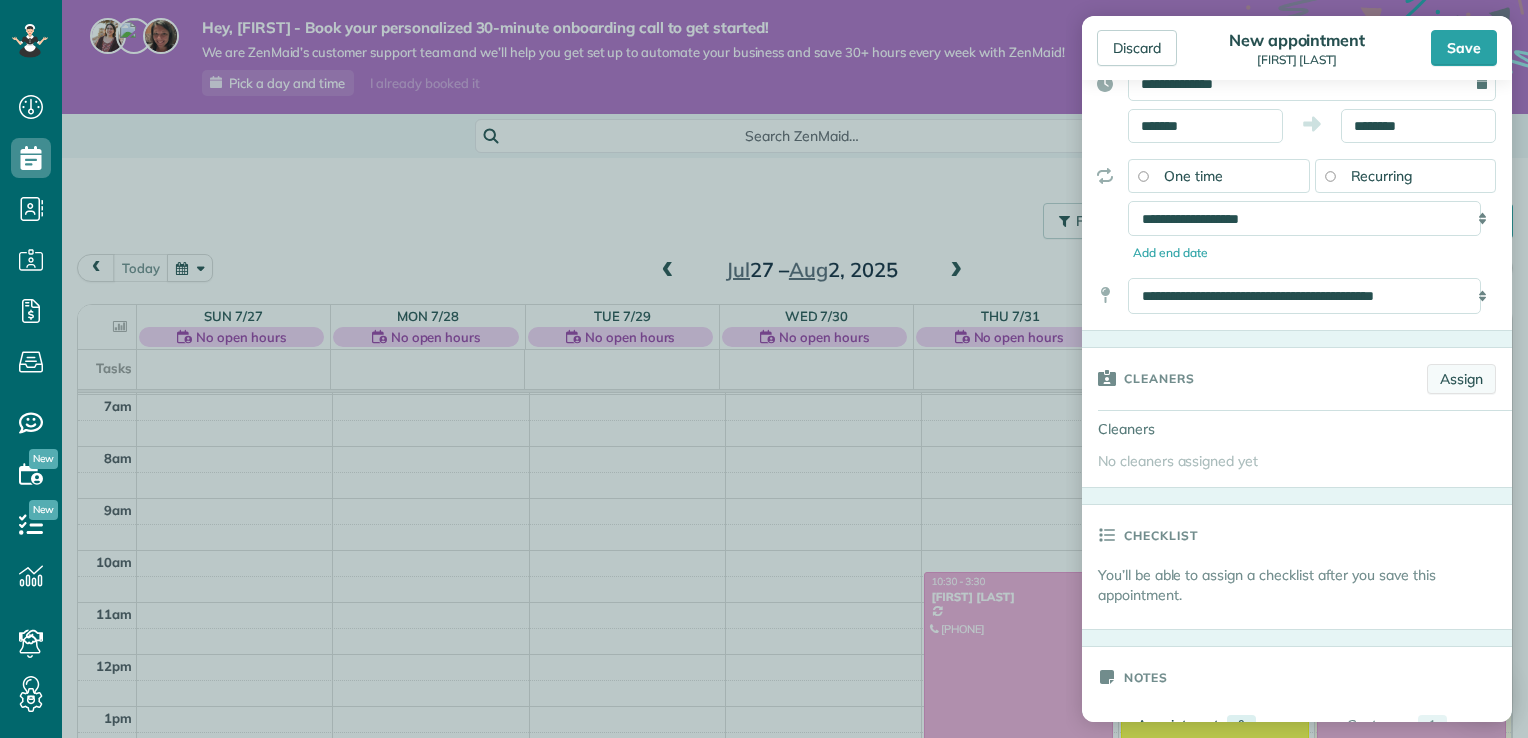 click on "Assign" at bounding box center [1461, 379] 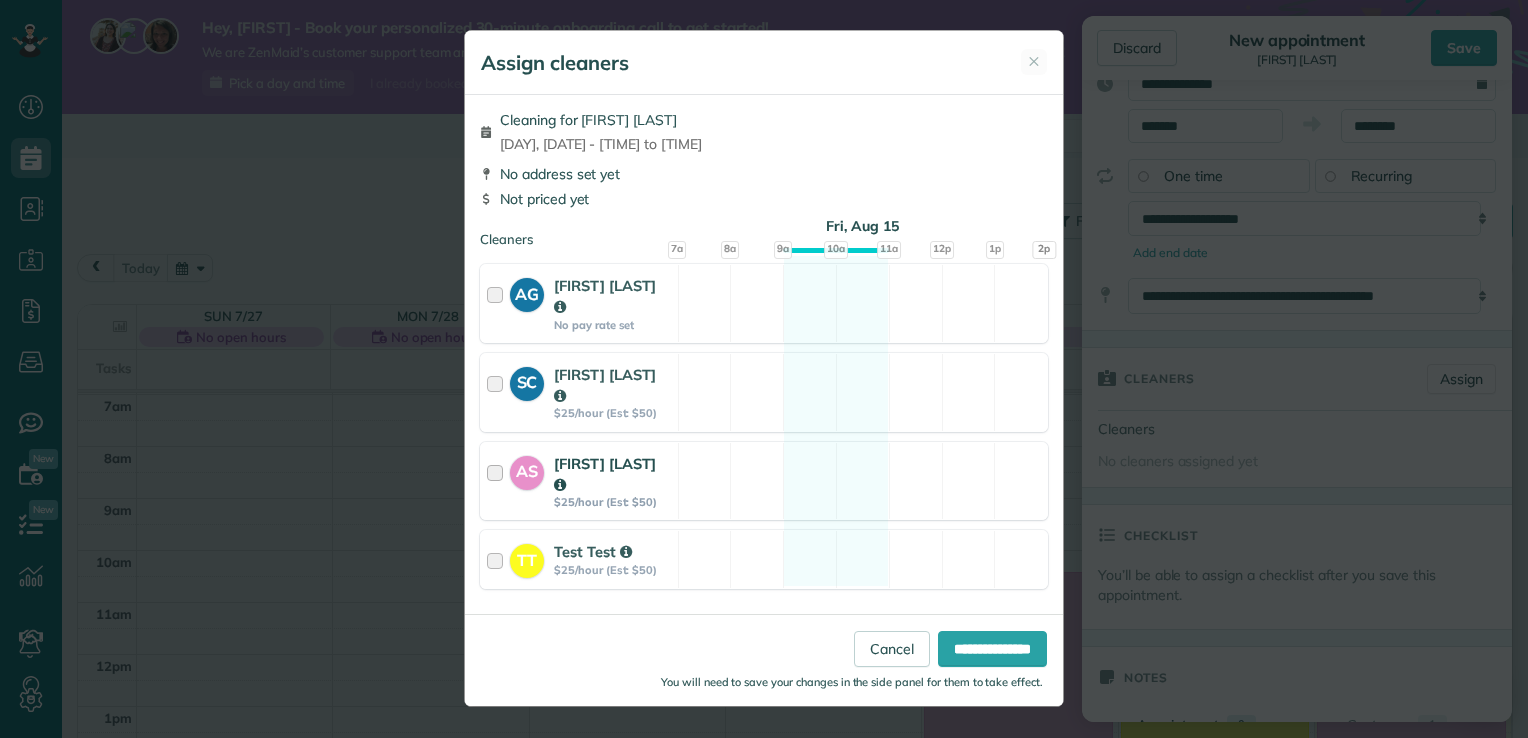 click at bounding box center (498, 481) 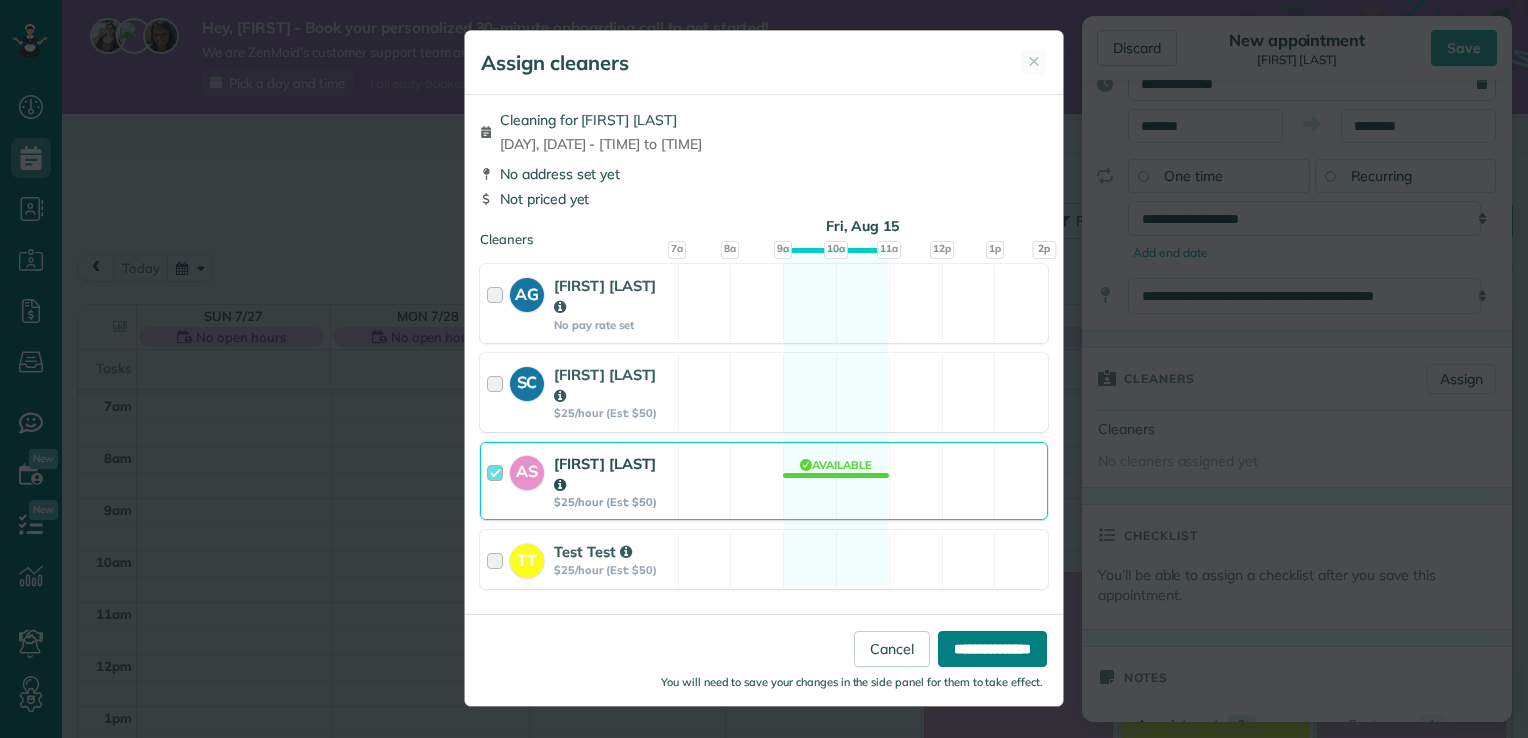 click on "**********" at bounding box center (992, 649) 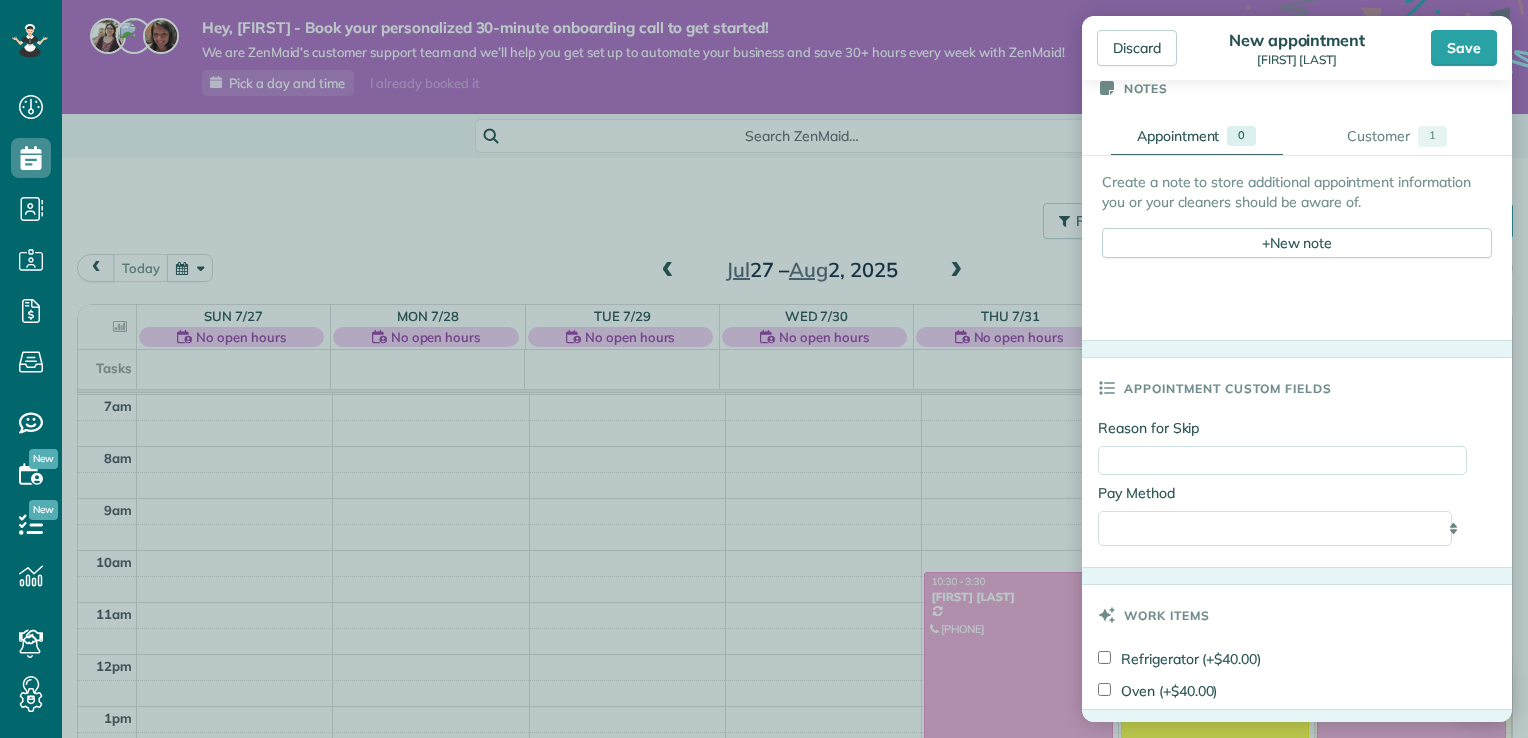 scroll, scrollTop: 1094, scrollLeft: 0, axis: vertical 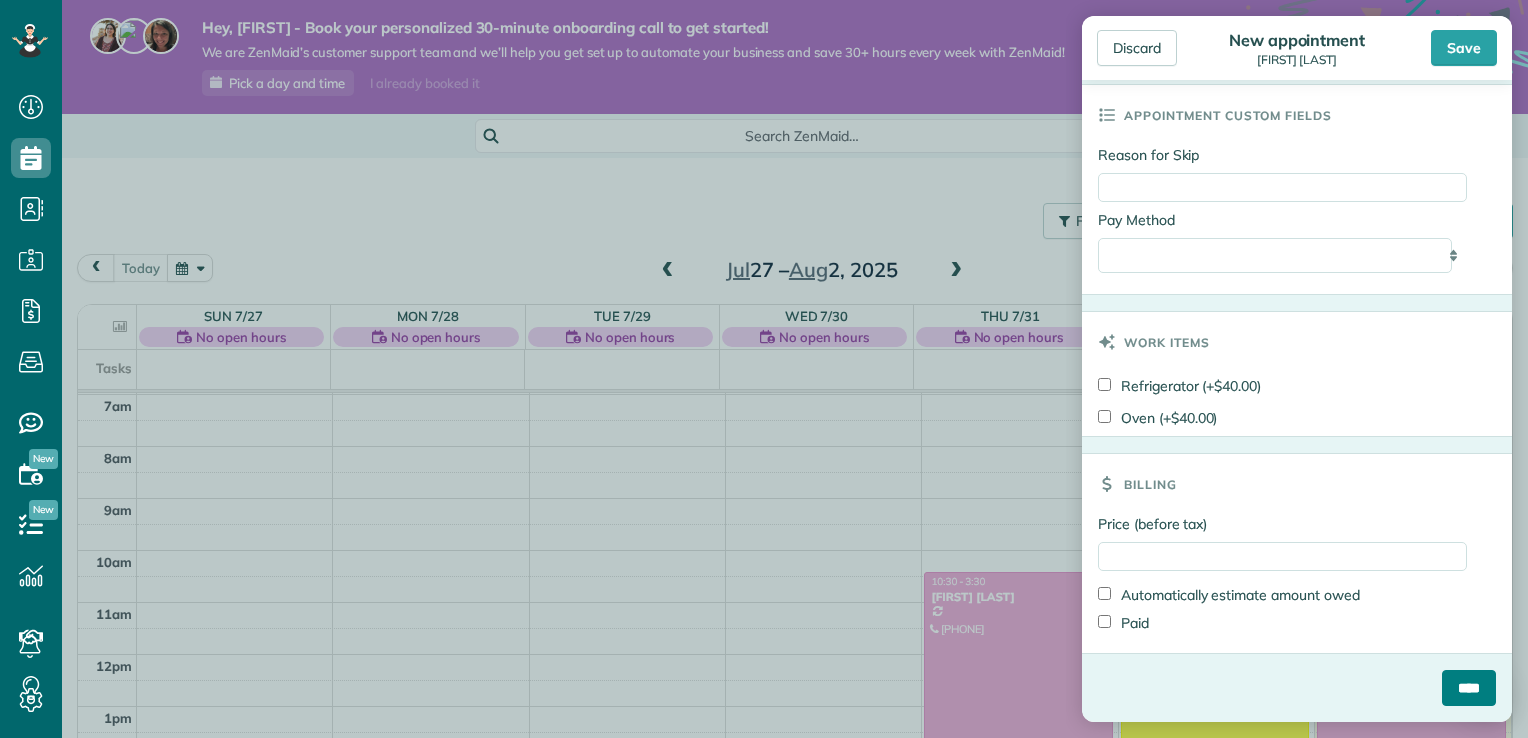 click on "****" at bounding box center (1469, 688) 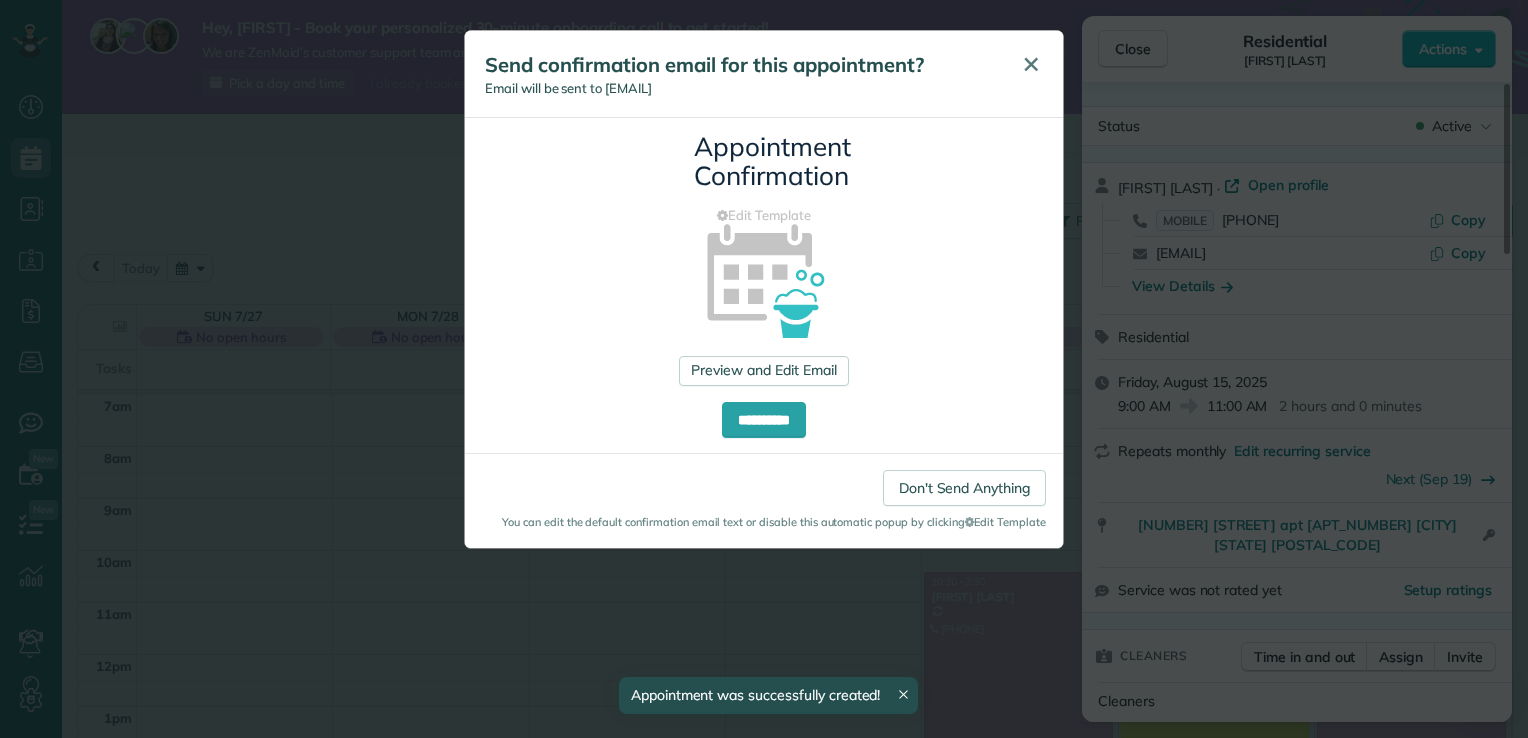click on "✕" at bounding box center (1031, 64) 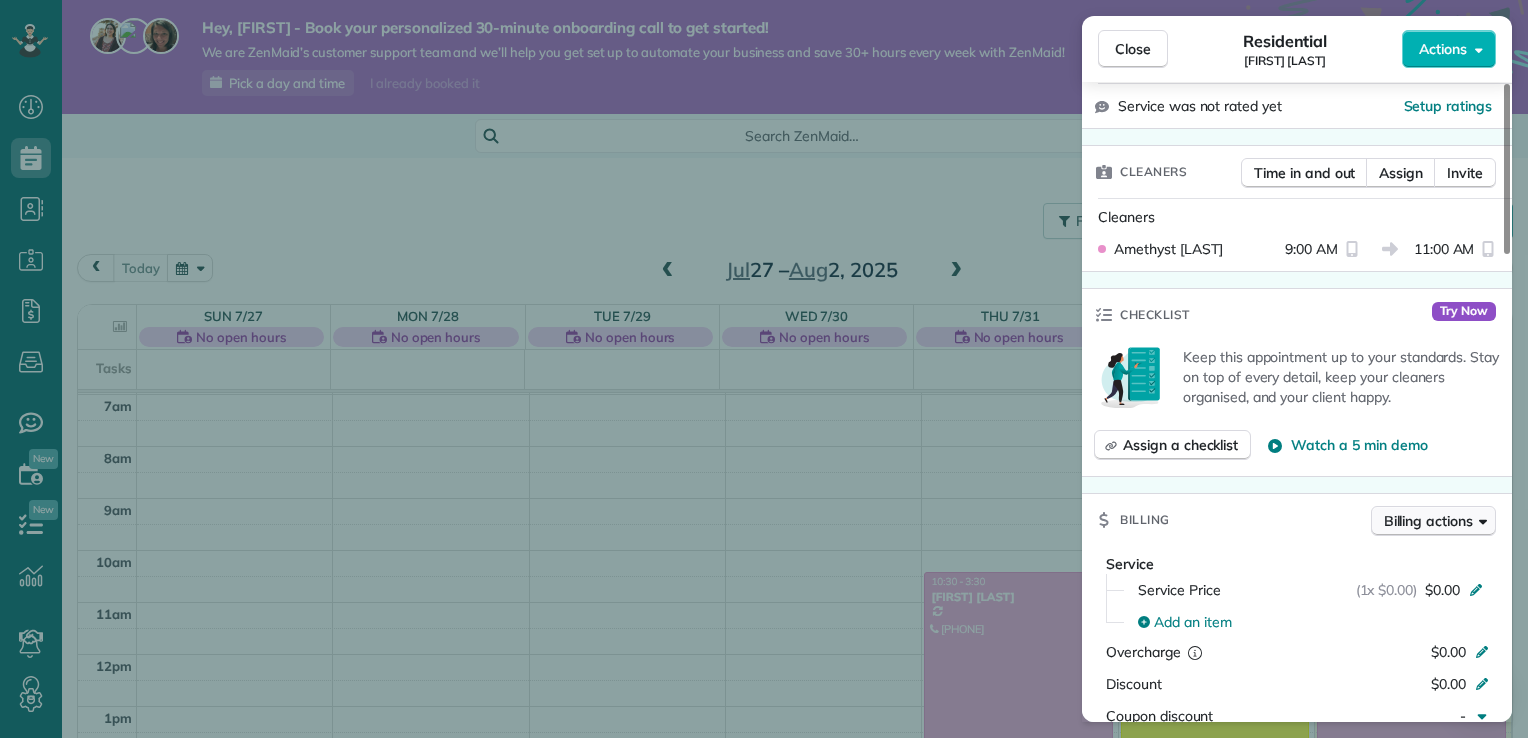 scroll, scrollTop: 500, scrollLeft: 0, axis: vertical 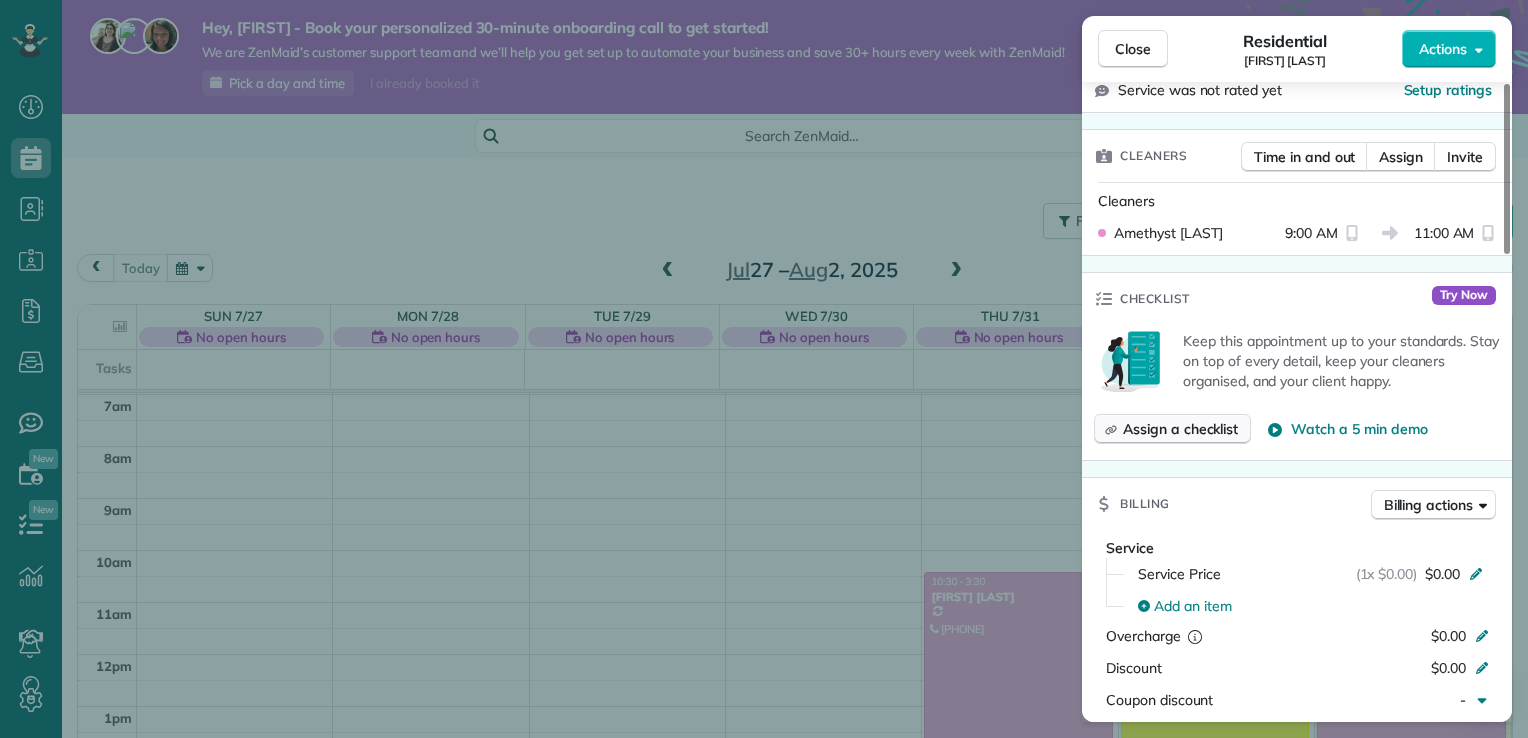 click on "Assign a checklist" at bounding box center (1172, 429) 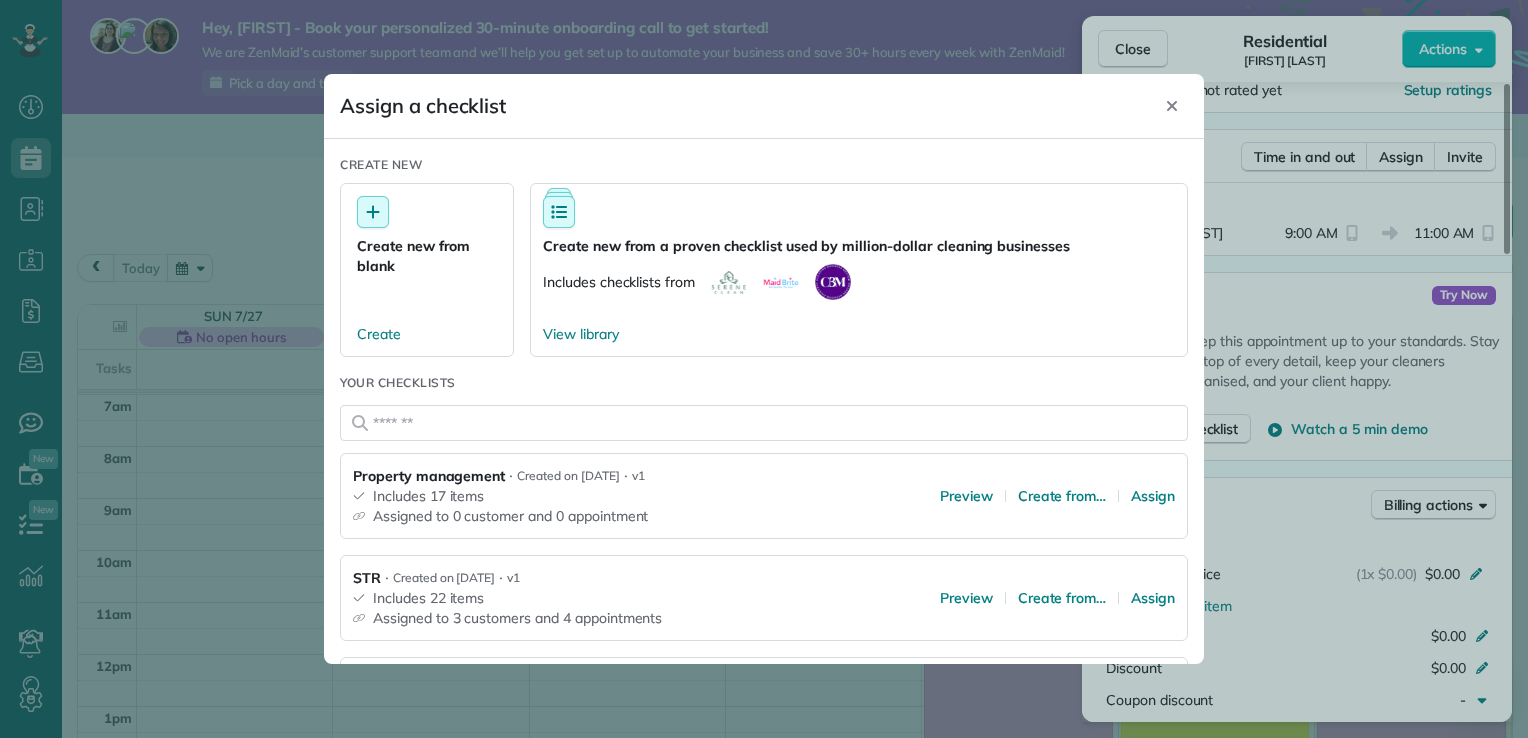 scroll, scrollTop: 200, scrollLeft: 0, axis: vertical 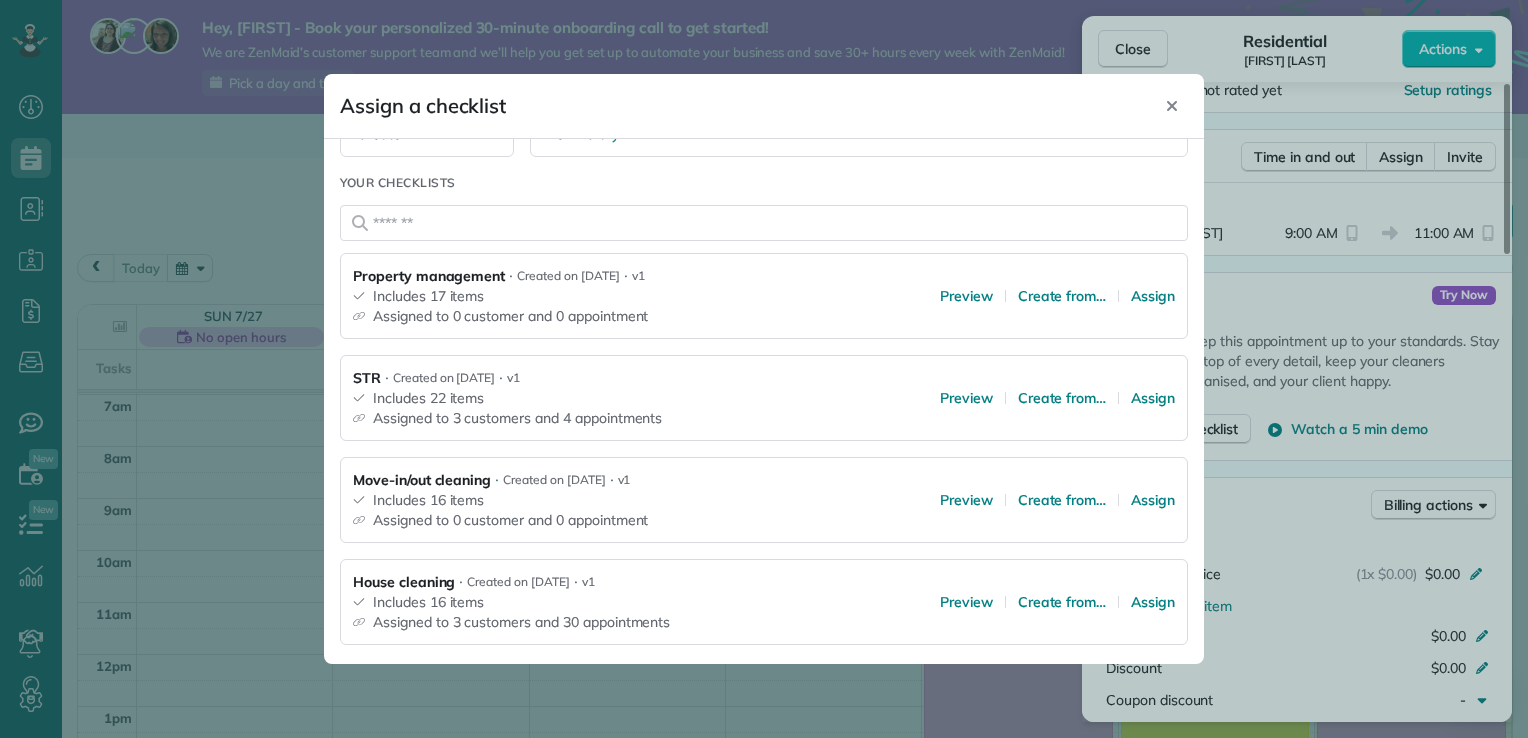 click on "Assigned to 3 customers and 30 appointments" at bounding box center (511, 622) 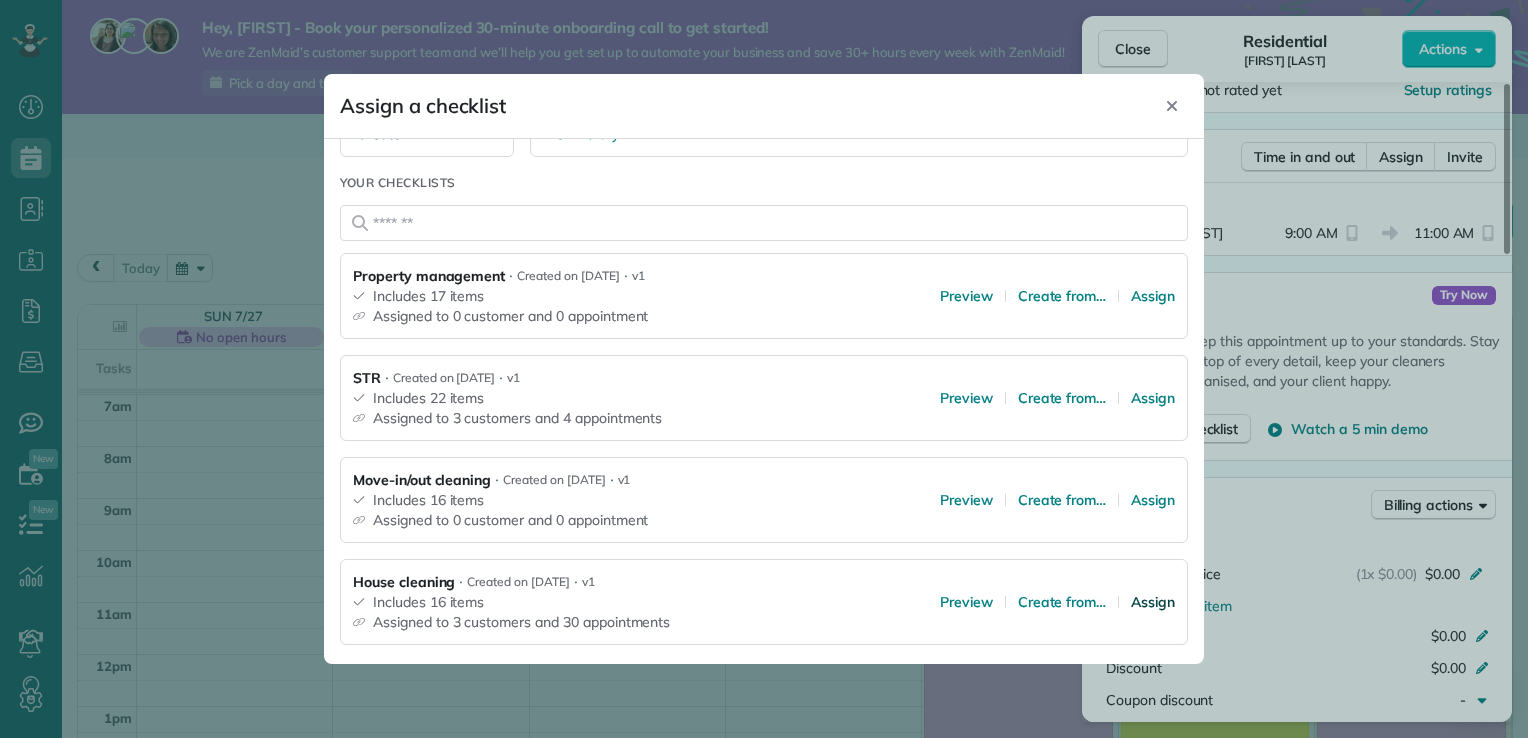 click on "Assign" at bounding box center [1153, 602] 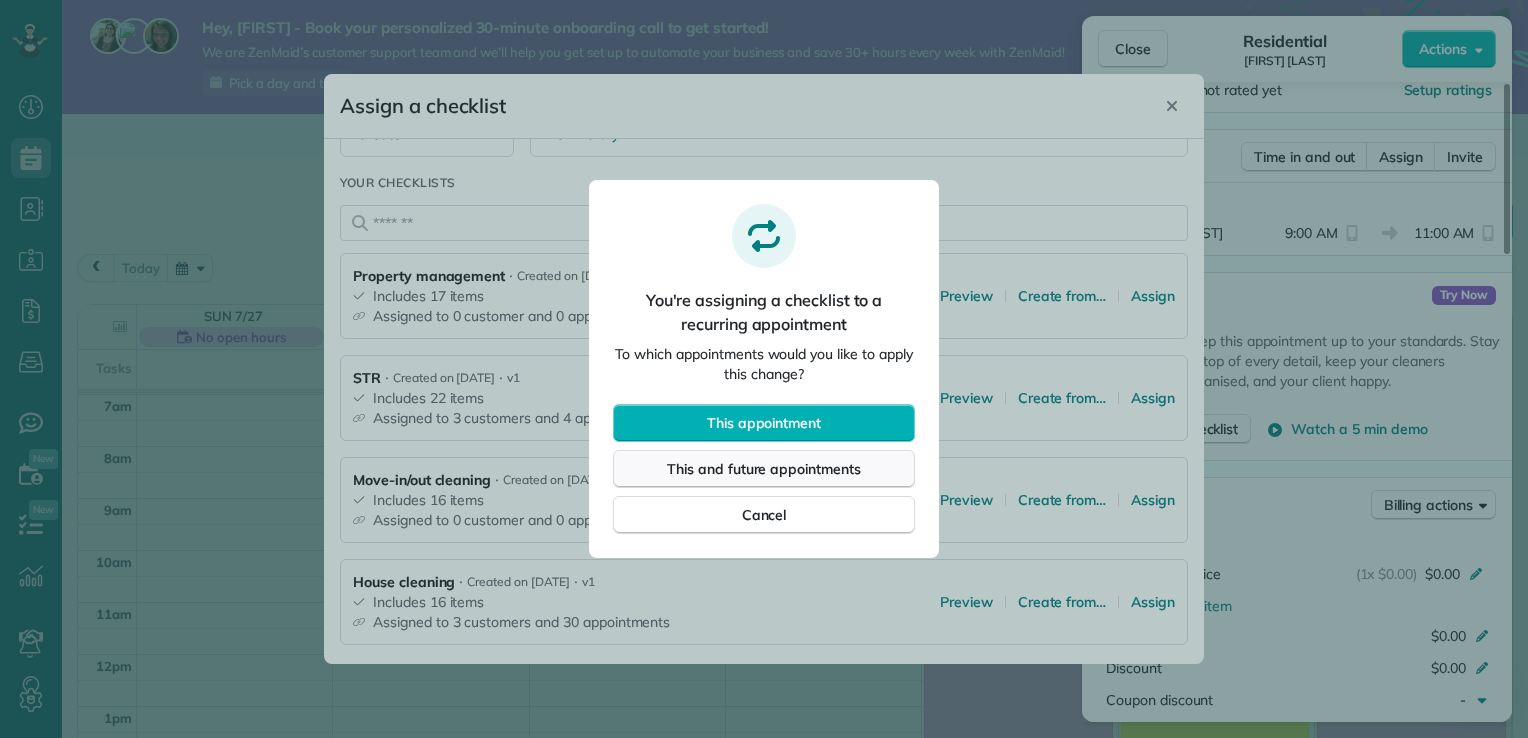 click on "This and future appointments" at bounding box center [764, 469] 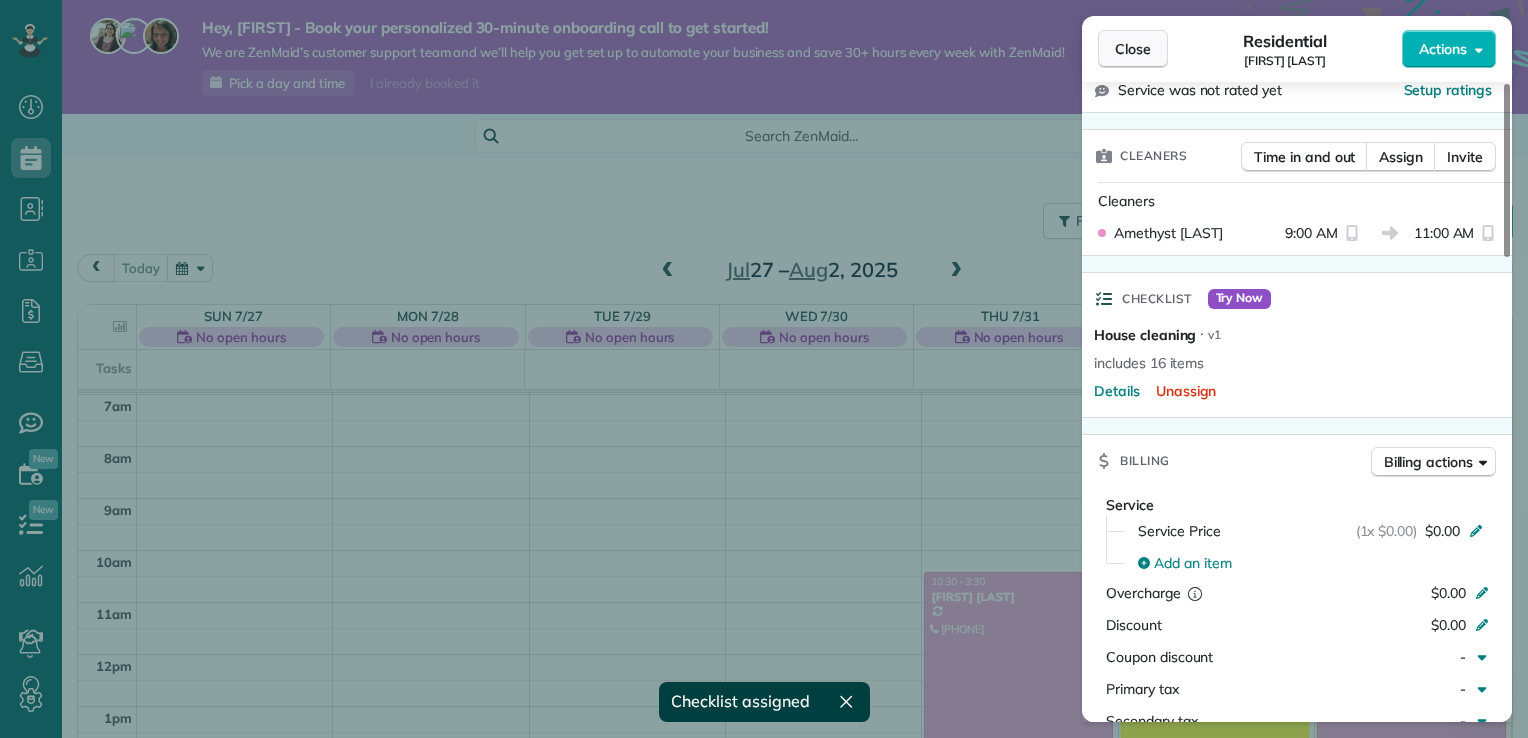 click on "Close" at bounding box center (1133, 49) 